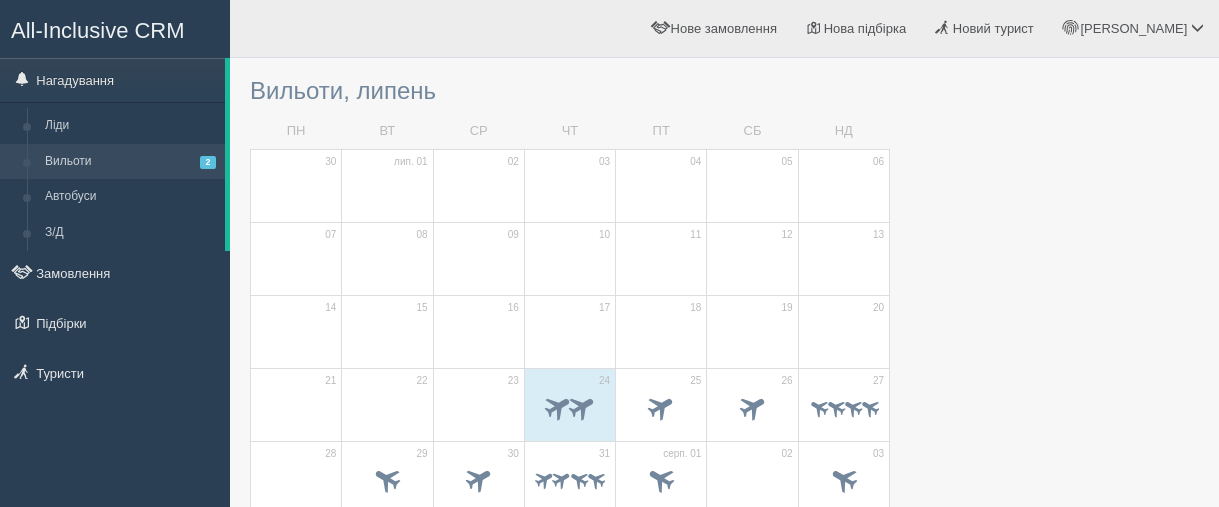 scroll, scrollTop: 400, scrollLeft: 0, axis: vertical 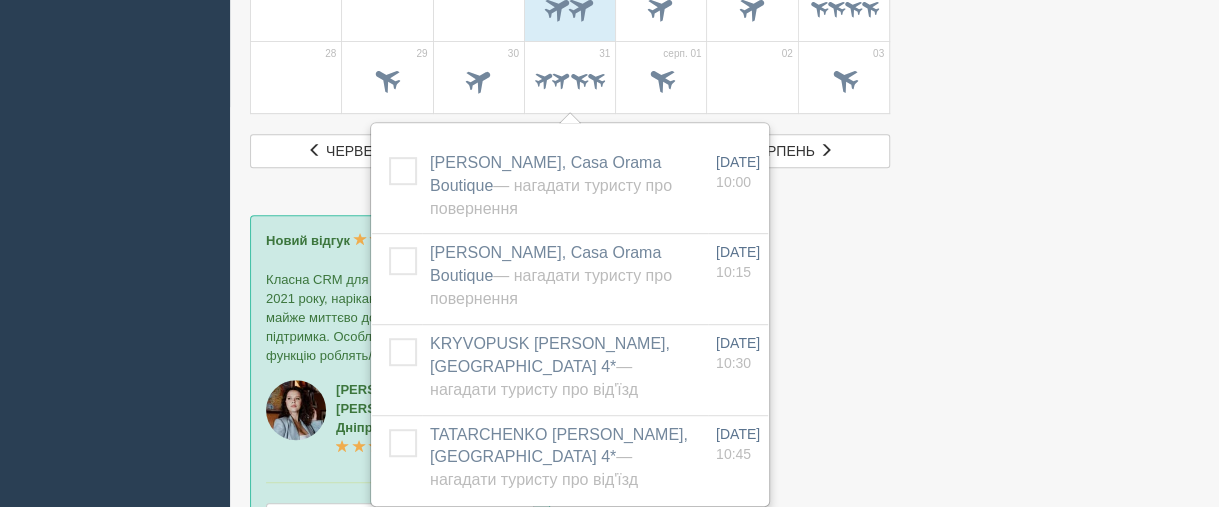click at bounding box center [724, 750] 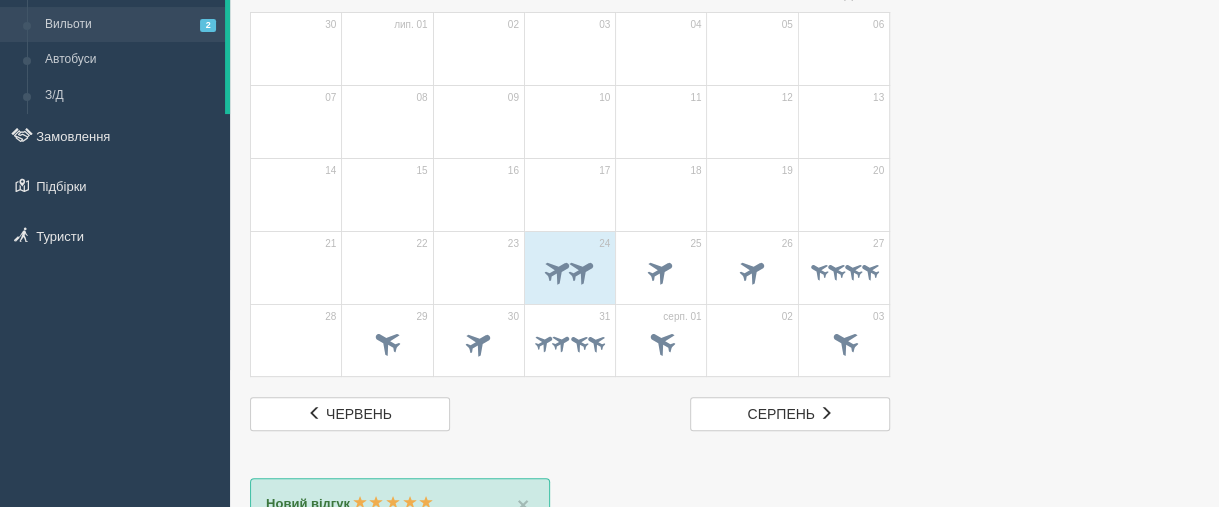 scroll, scrollTop: 0, scrollLeft: 0, axis: both 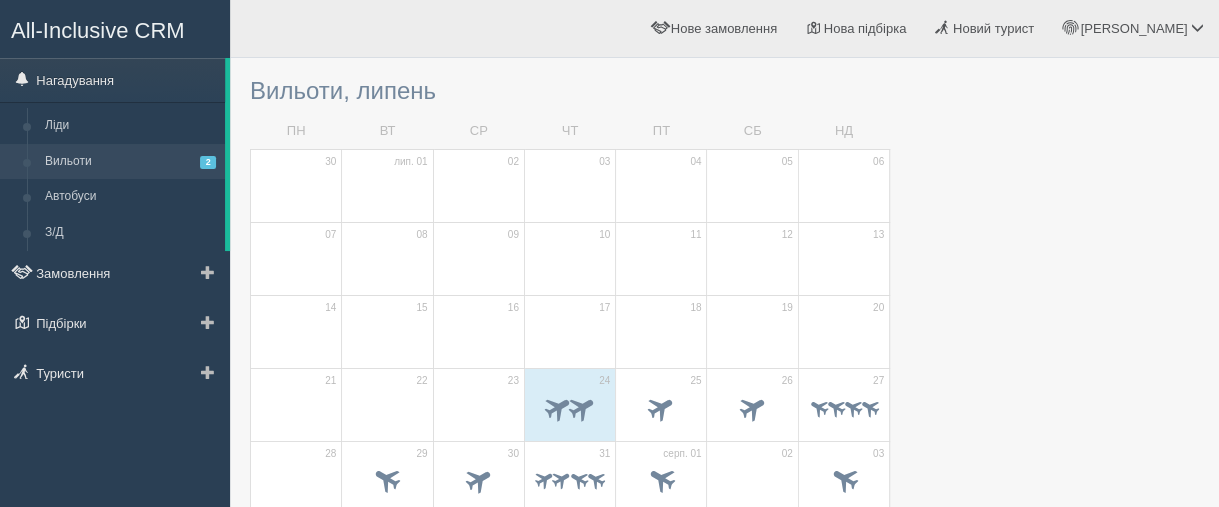 click on "Вильоти 2" at bounding box center [130, 162] 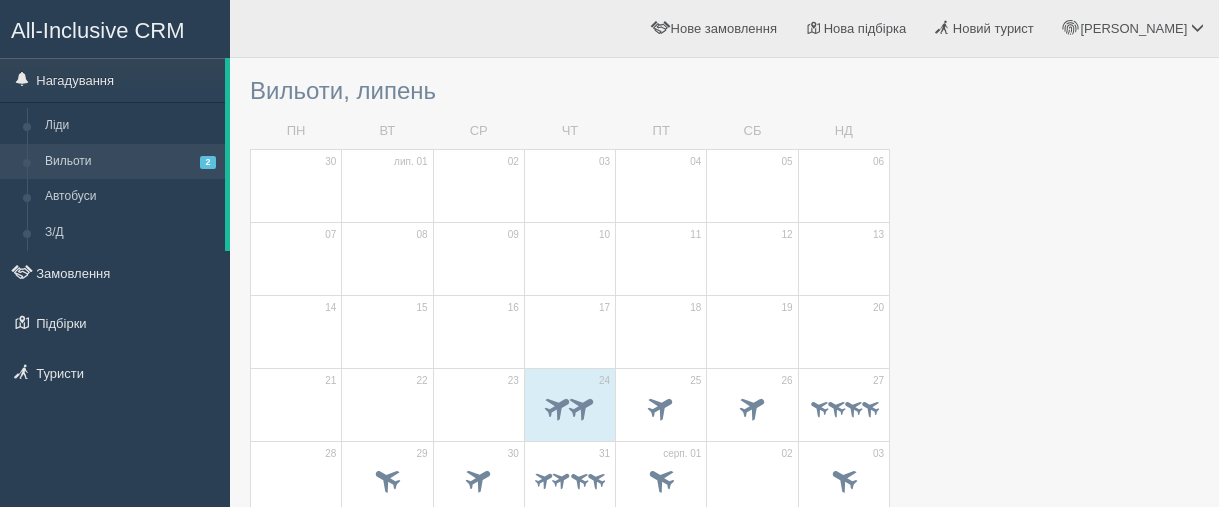 scroll, scrollTop: 0, scrollLeft: 0, axis: both 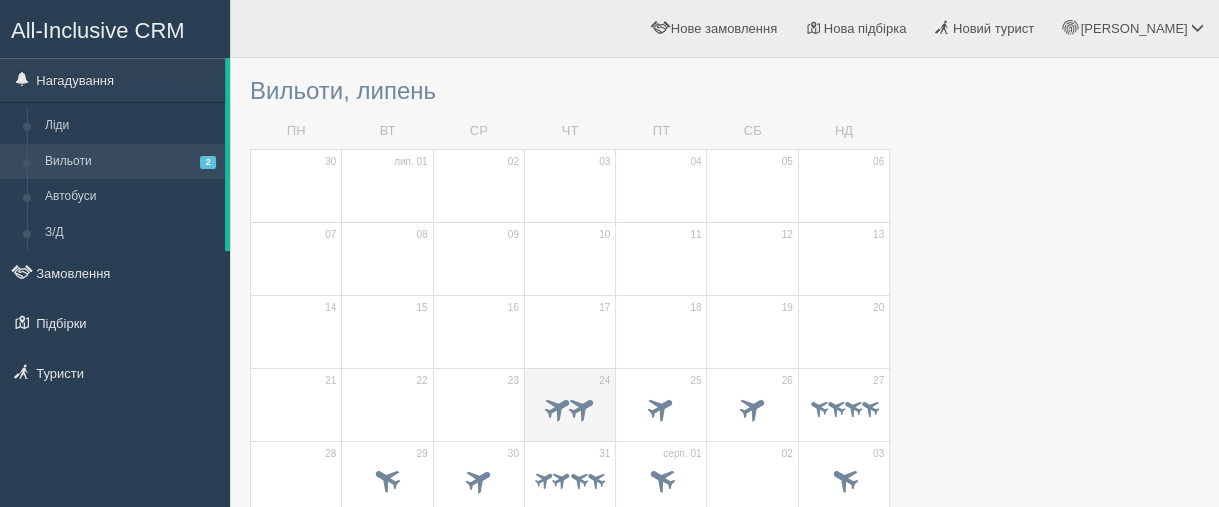 click on "24" at bounding box center [569, 404] 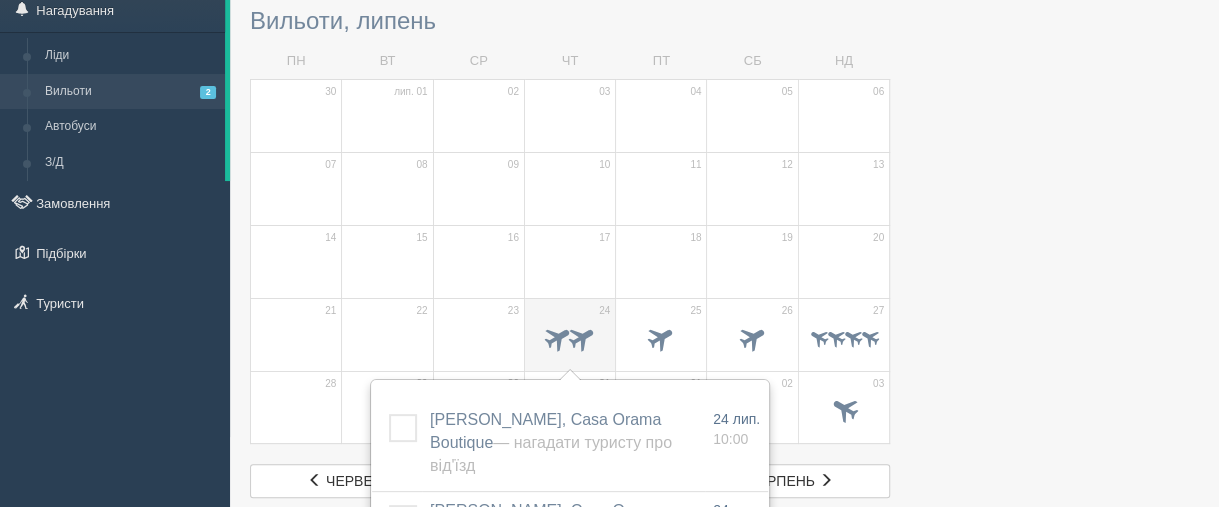scroll, scrollTop: 100, scrollLeft: 0, axis: vertical 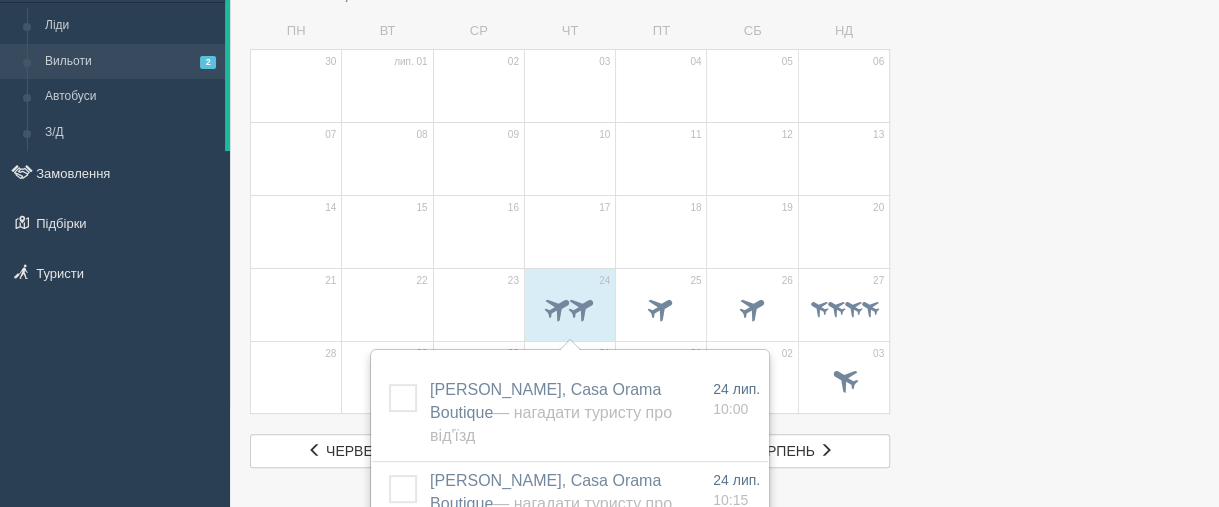 click at bounding box center [724, 1050] 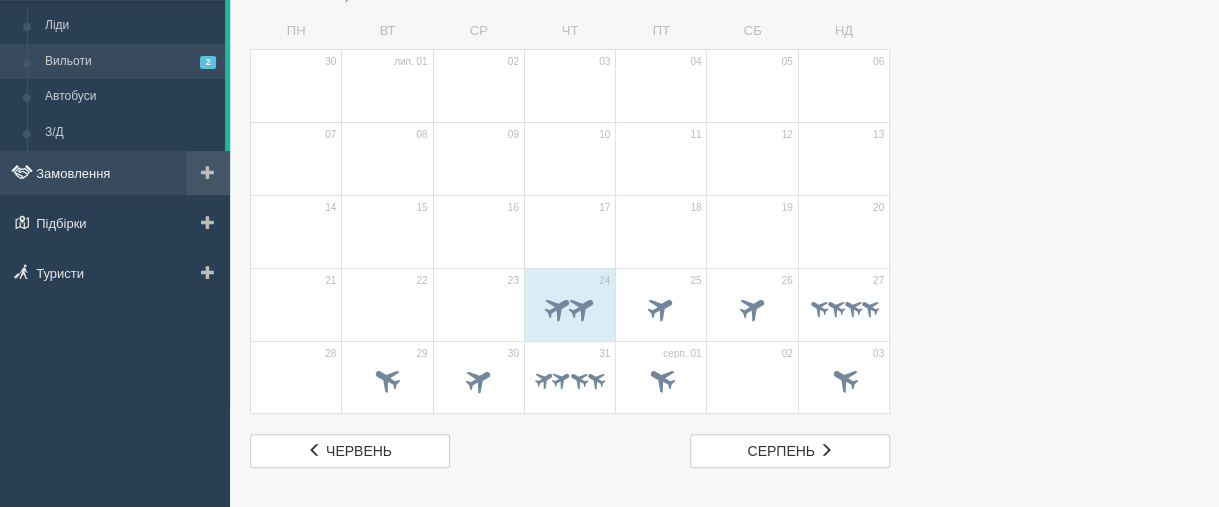 click on "Замовлення" at bounding box center [115, 173] 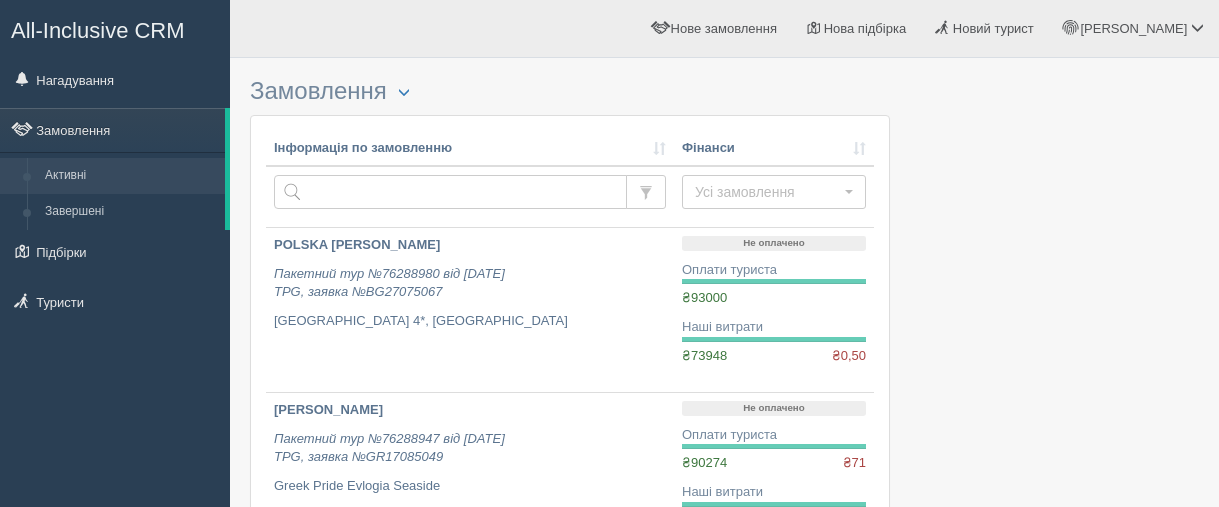 scroll, scrollTop: 0, scrollLeft: 0, axis: both 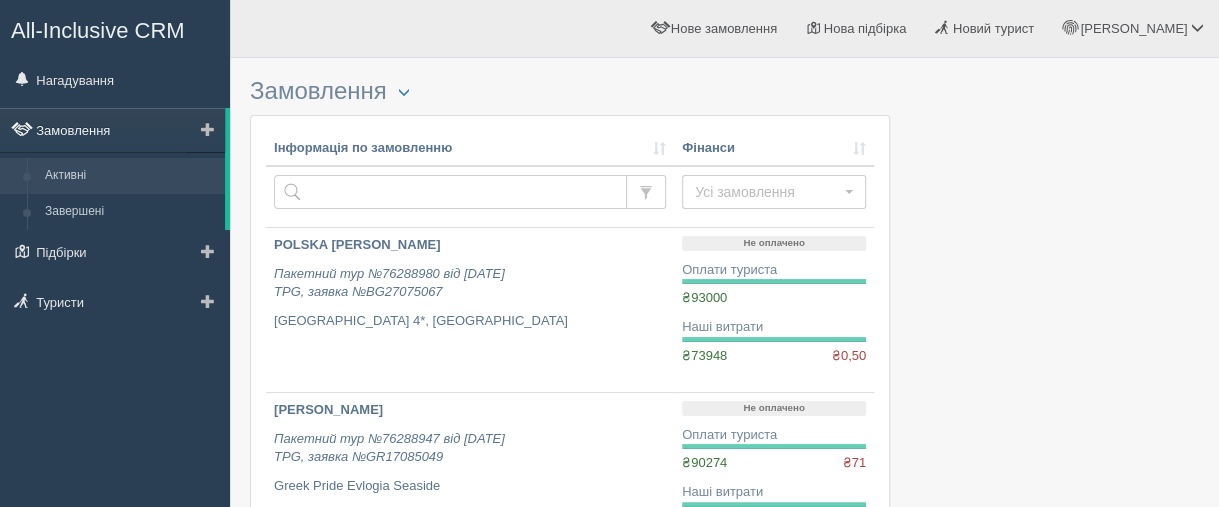 click on "Замовлення" at bounding box center (112, 130) 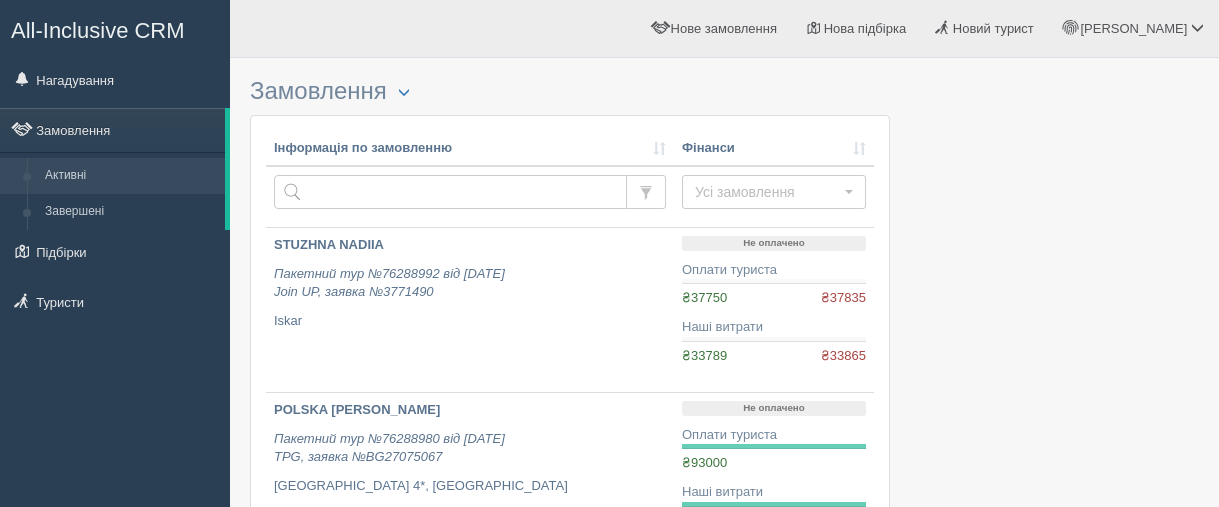 scroll, scrollTop: 0, scrollLeft: 0, axis: both 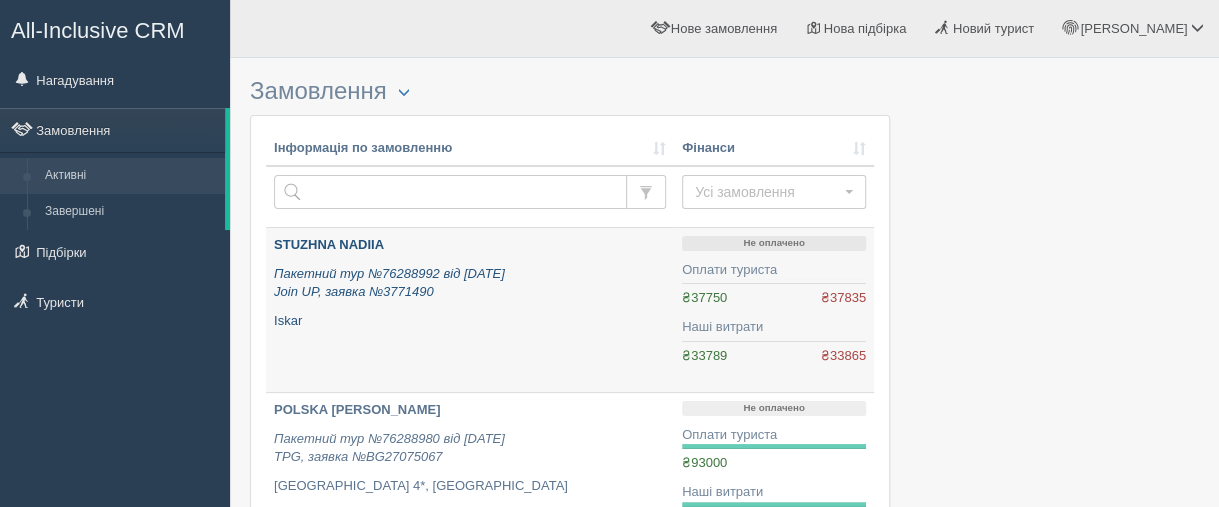 click on "STUZHNA NADIIA" at bounding box center (329, 244) 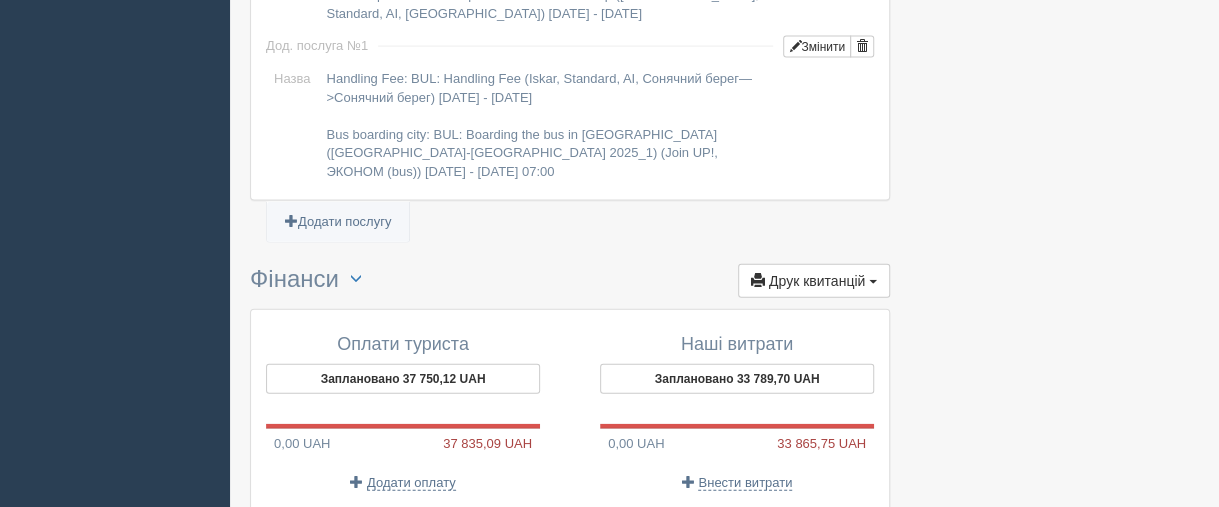 scroll, scrollTop: 2200, scrollLeft: 0, axis: vertical 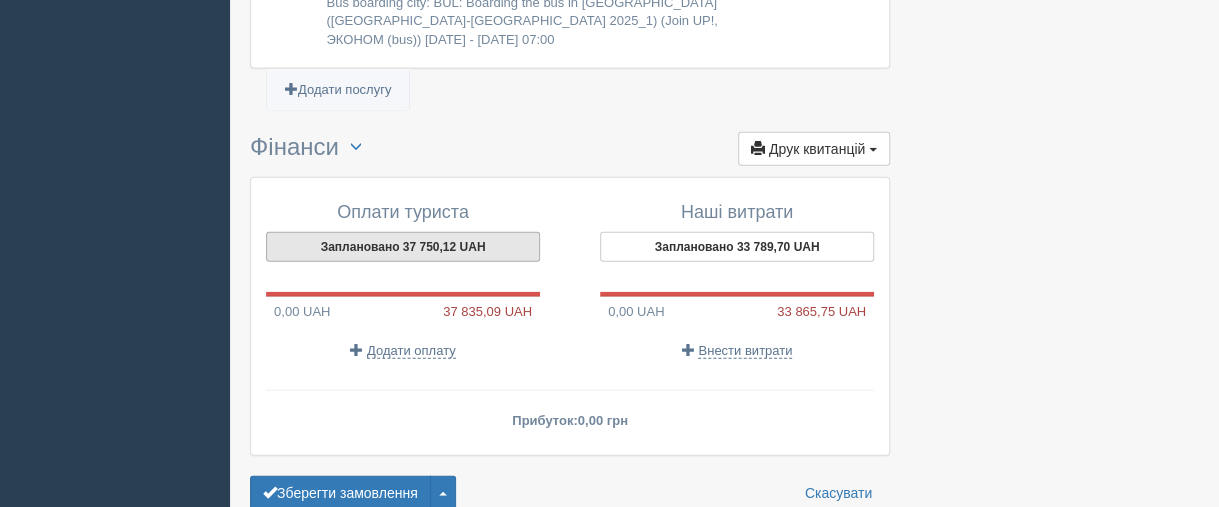 click on "Заплановано 37 750,12 UAH" at bounding box center [403, 247] 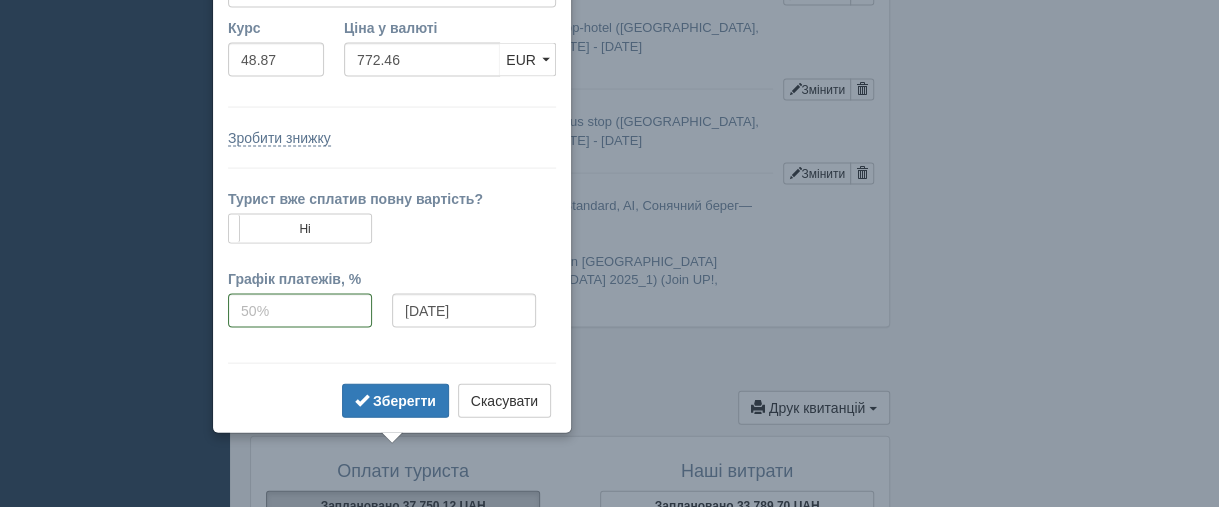 scroll, scrollTop: 1847, scrollLeft: 0, axis: vertical 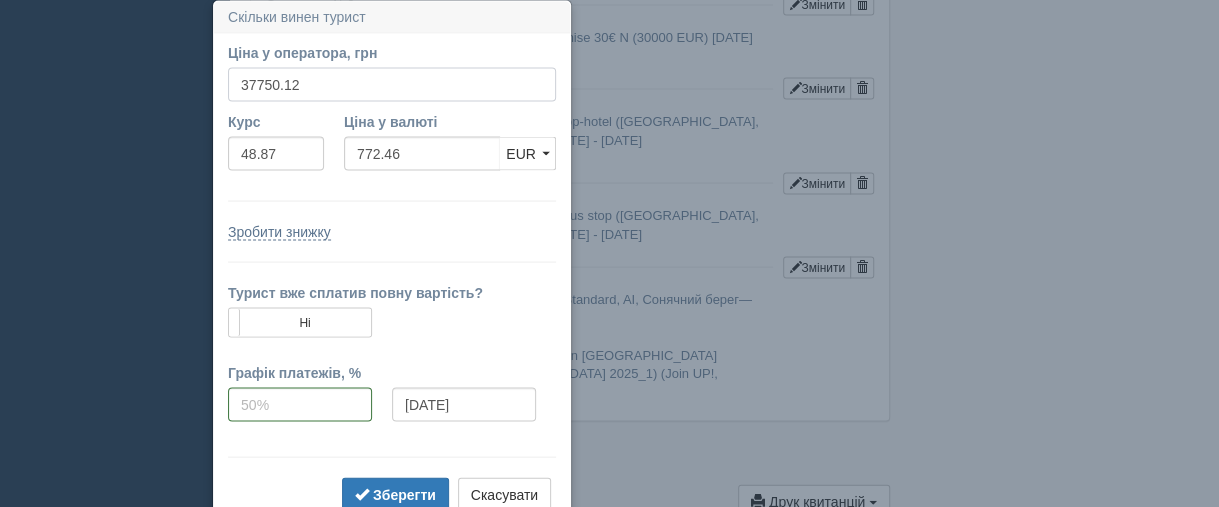 click on "37750.12" at bounding box center [392, 85] 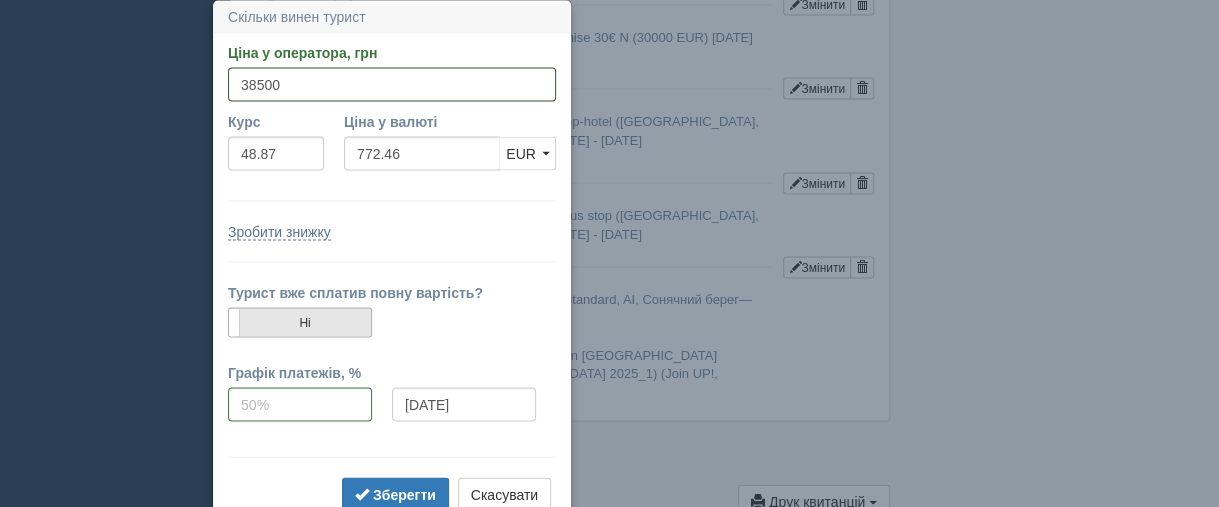 type on "38500" 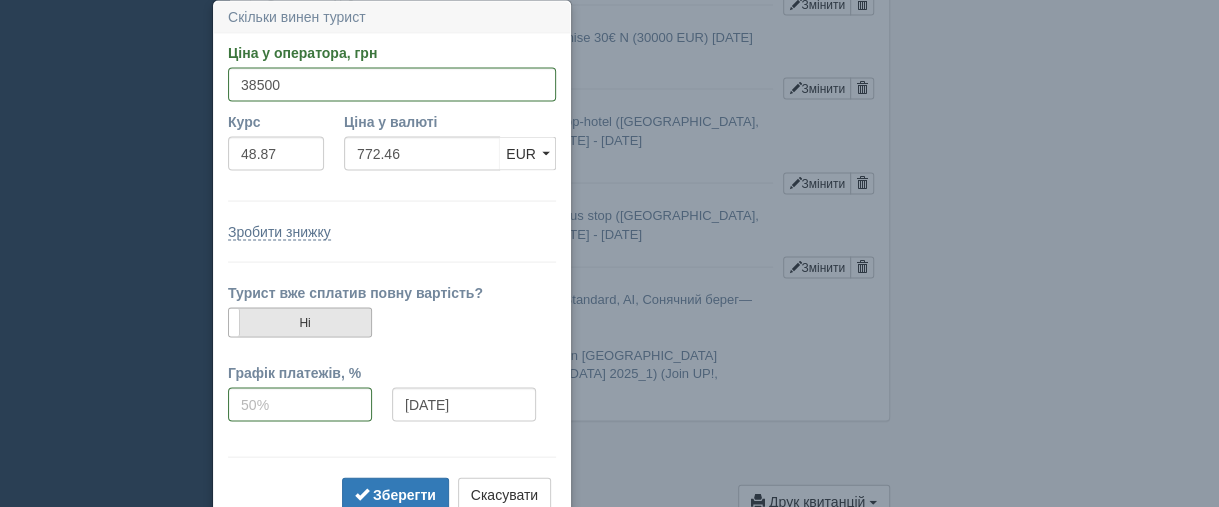 type on "787.80" 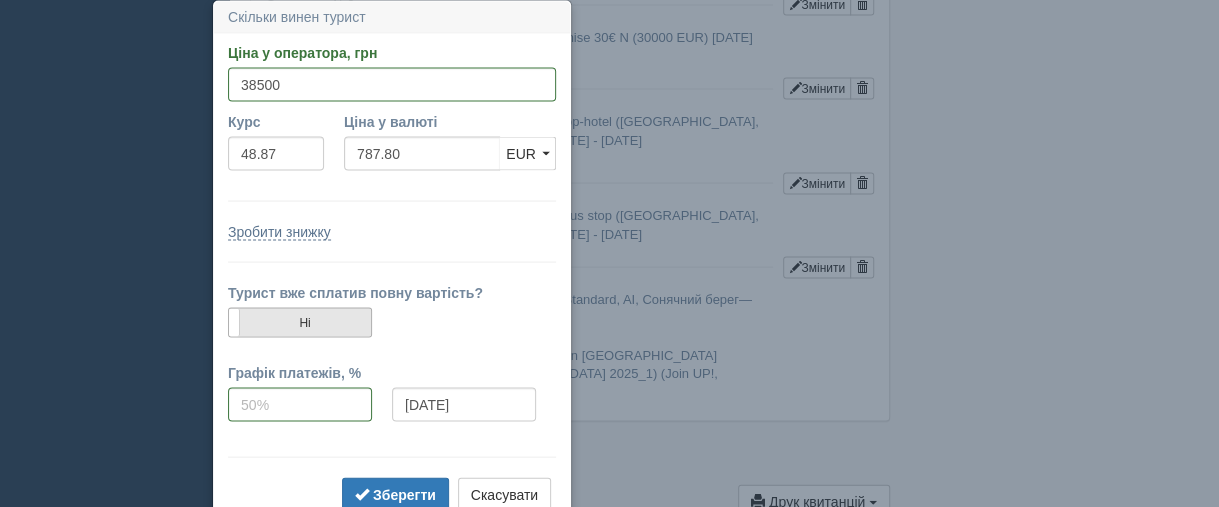click on "Ні" at bounding box center (300, 323) 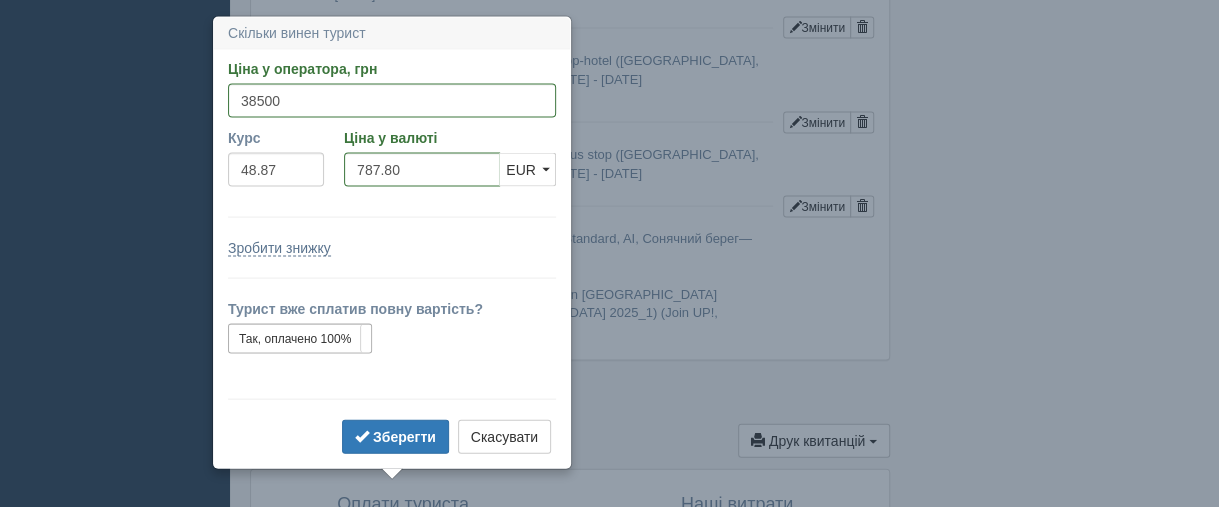 scroll, scrollTop: 1924, scrollLeft: 0, axis: vertical 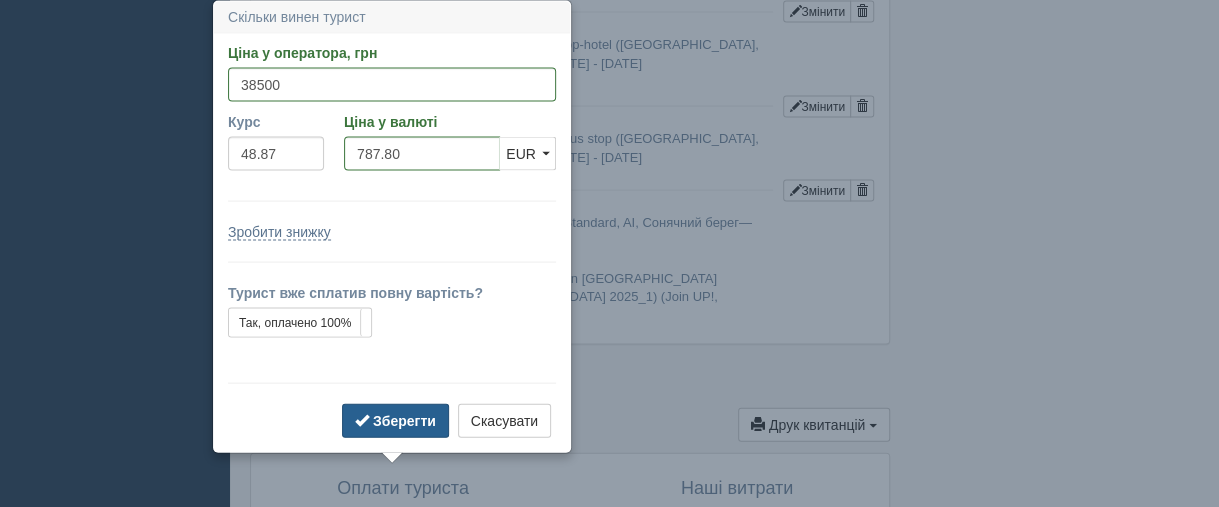 click on "Зберегти" at bounding box center (404, 421) 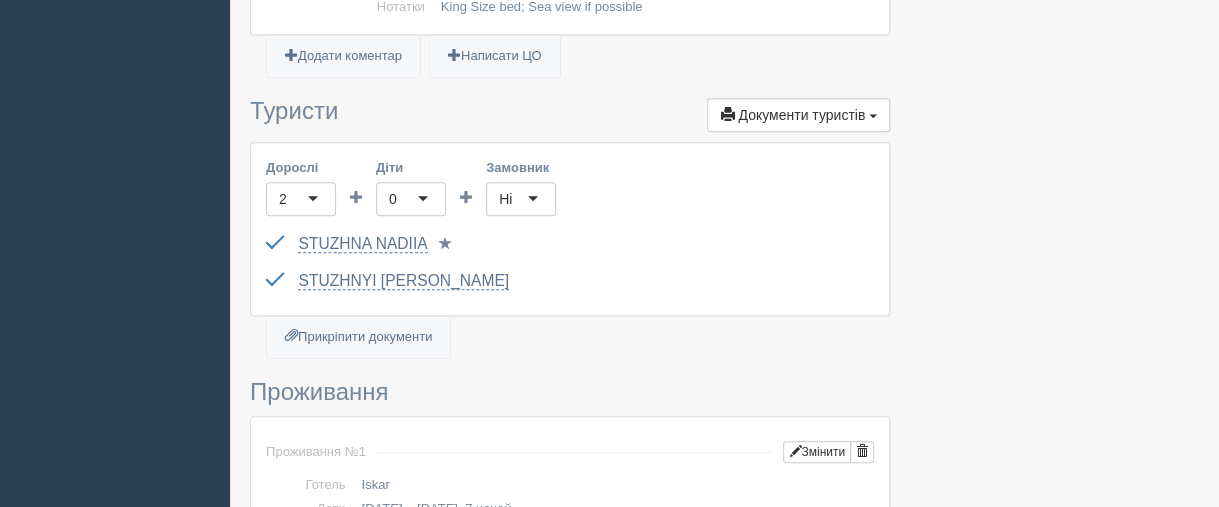 scroll, scrollTop: 524, scrollLeft: 0, axis: vertical 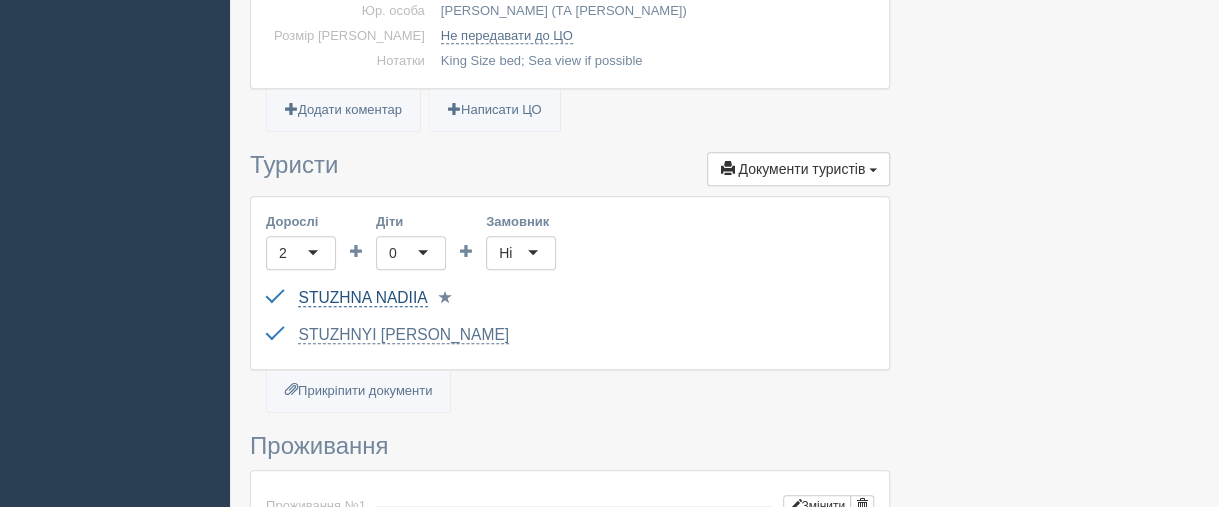 click on "STUZHNA NADIIA" at bounding box center [362, 298] 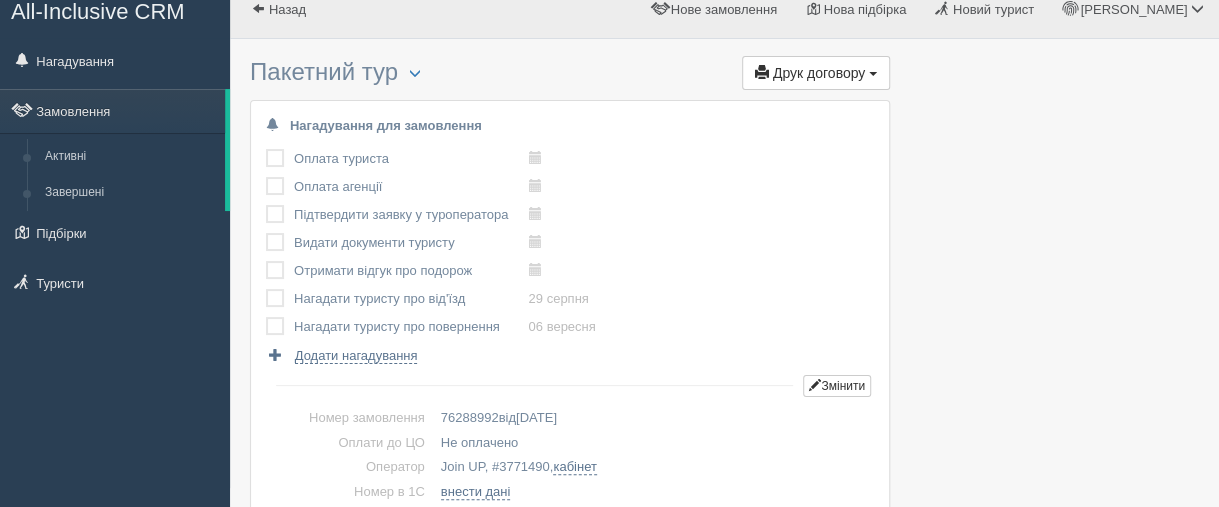 scroll, scrollTop: 0, scrollLeft: 0, axis: both 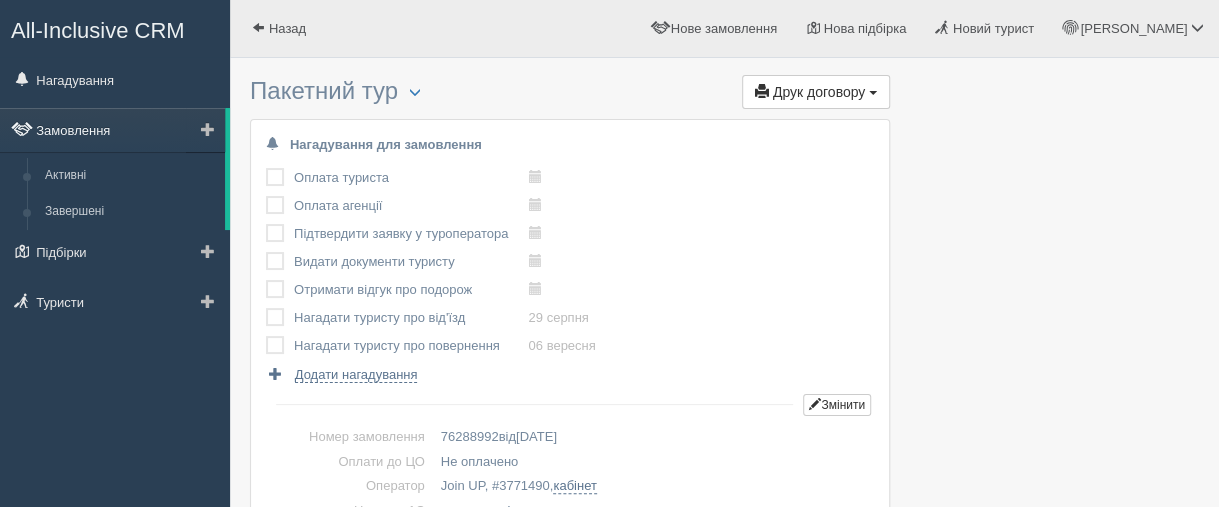 click on "Замовлення" at bounding box center [112, 130] 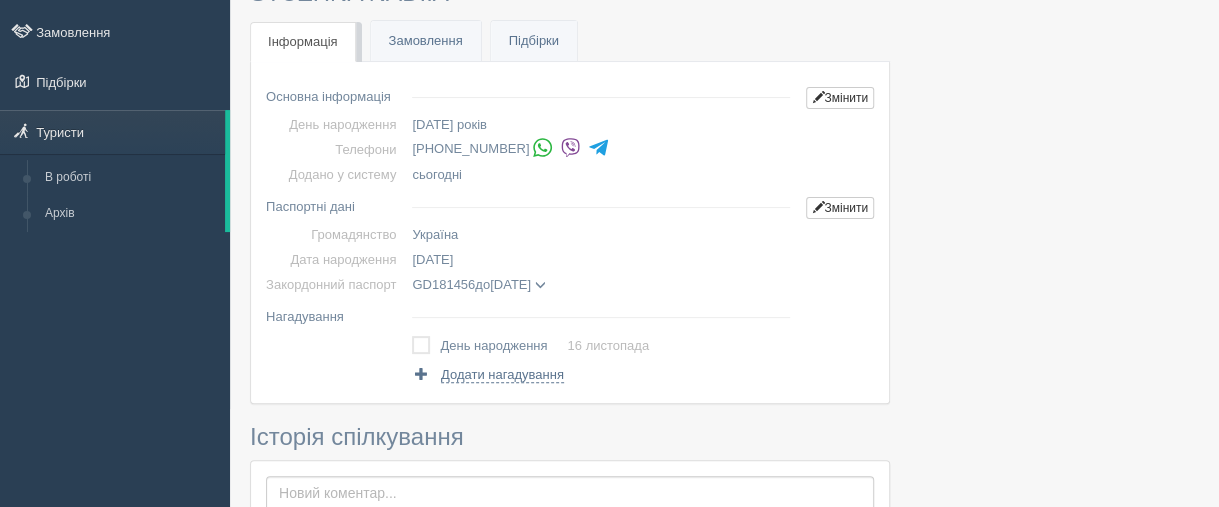 scroll, scrollTop: 0, scrollLeft: 0, axis: both 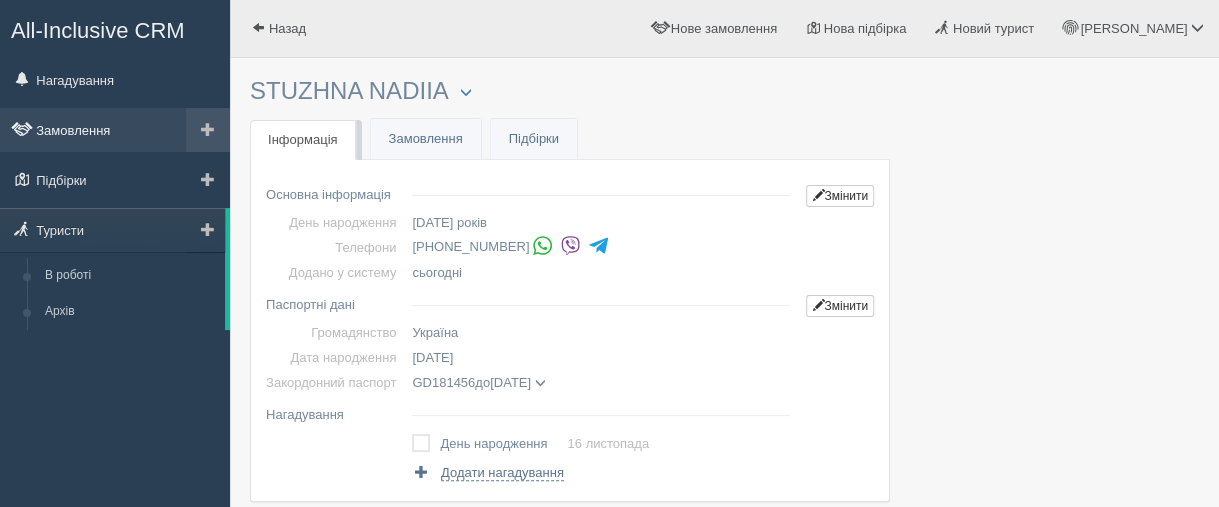 click on "Замовлення" at bounding box center (115, 130) 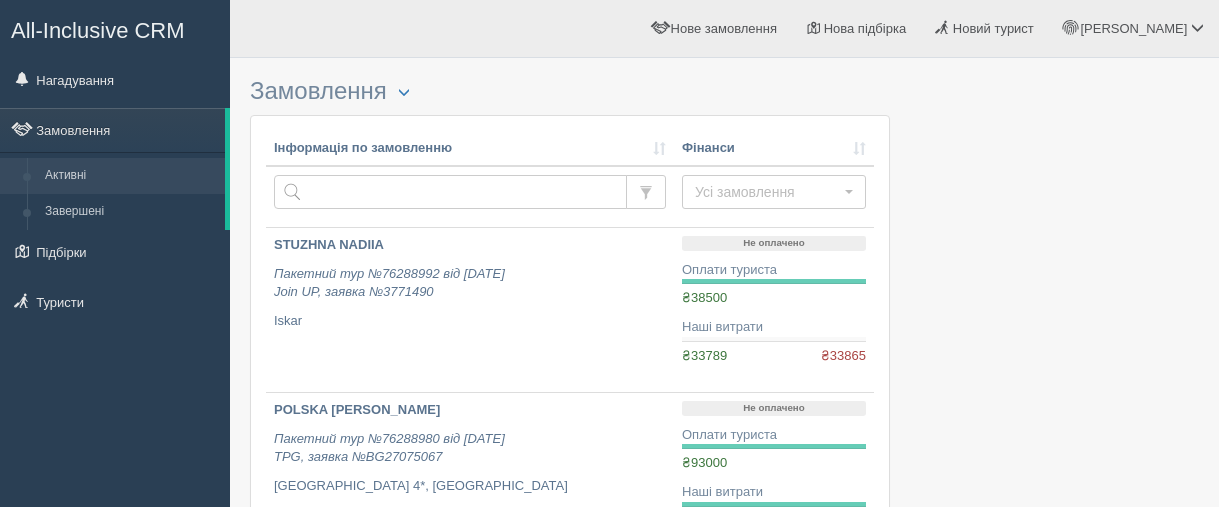 scroll, scrollTop: 0, scrollLeft: 0, axis: both 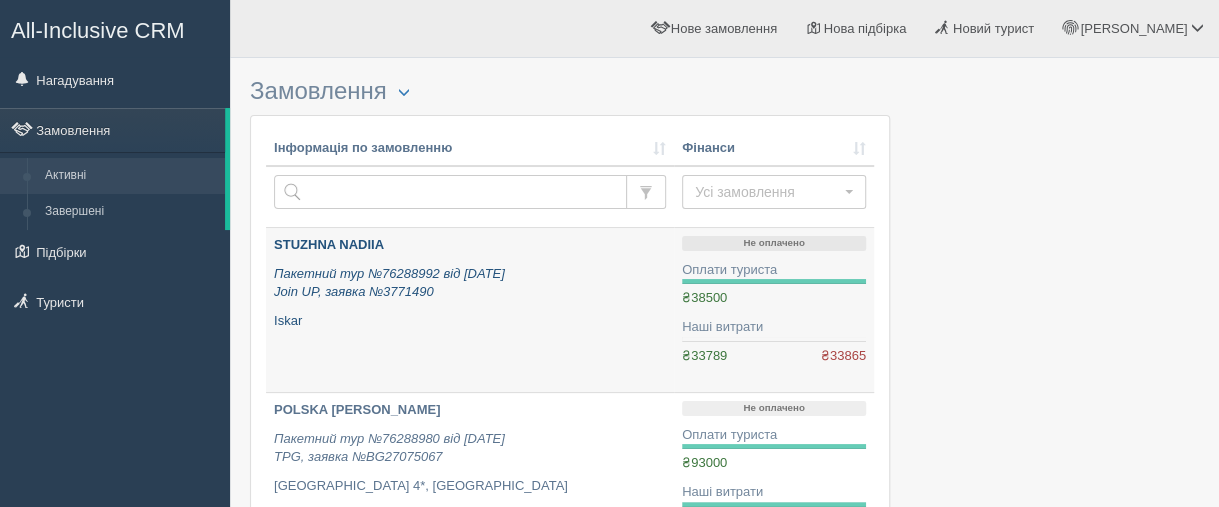click on "STUZHNA NADIIA" at bounding box center (329, 244) 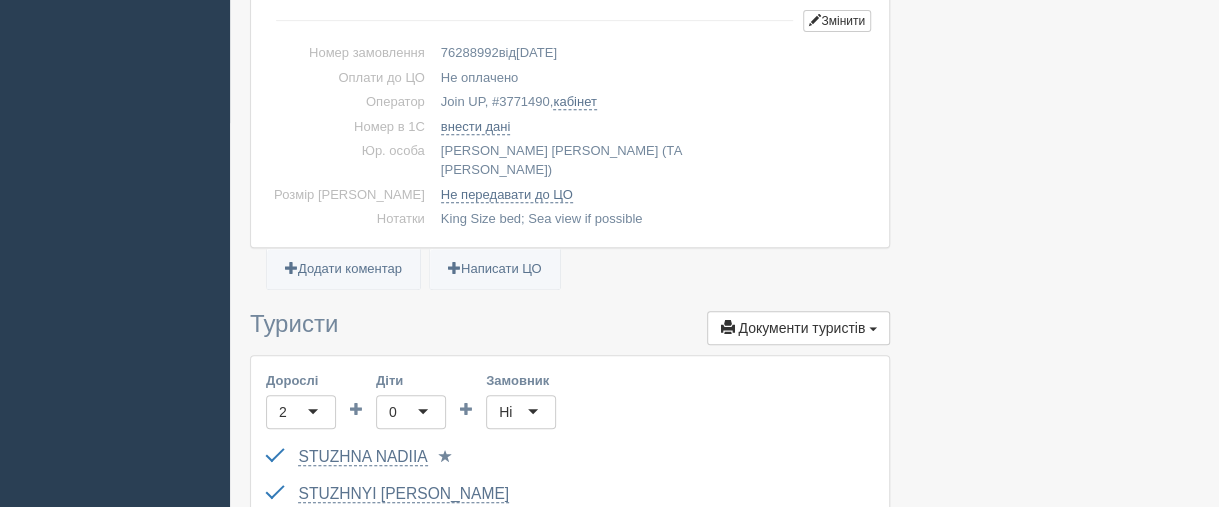 scroll, scrollTop: 600, scrollLeft: 0, axis: vertical 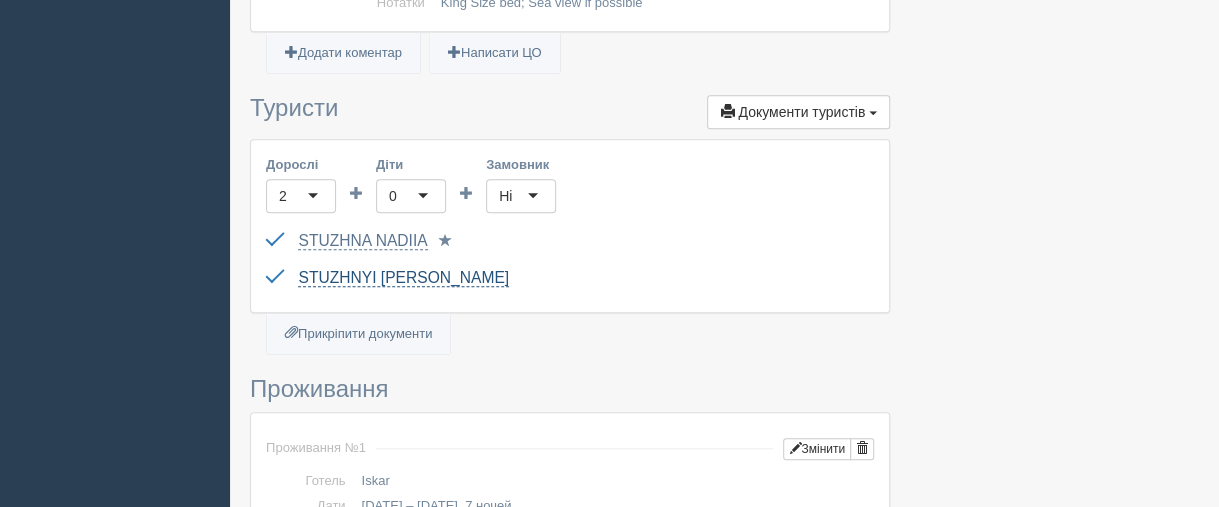 click on "STUZHNYI [PERSON_NAME]" at bounding box center (403, 278) 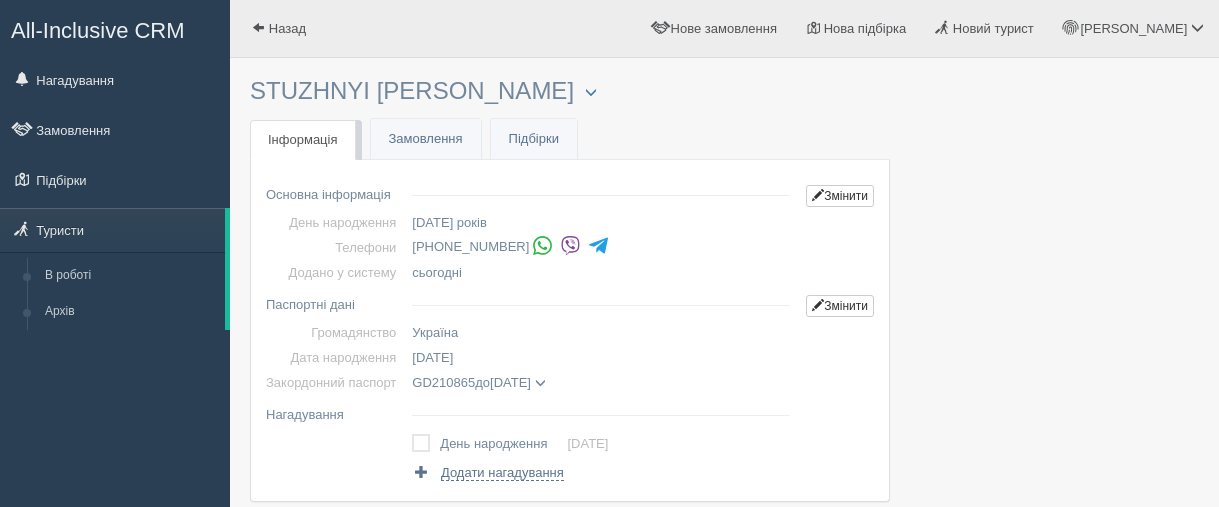 scroll, scrollTop: 0, scrollLeft: 0, axis: both 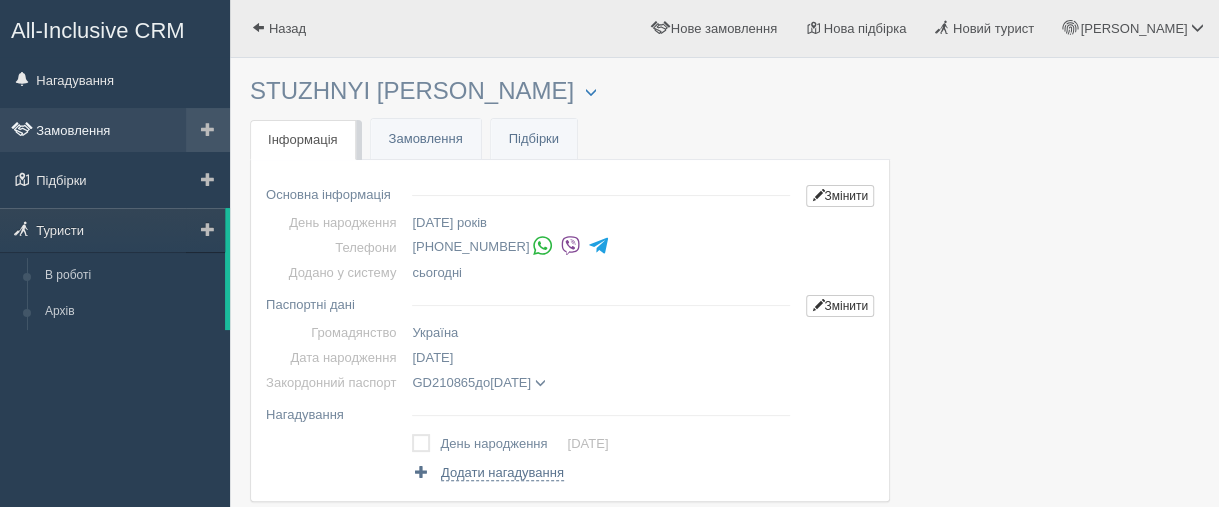click on "Замовлення" at bounding box center (115, 130) 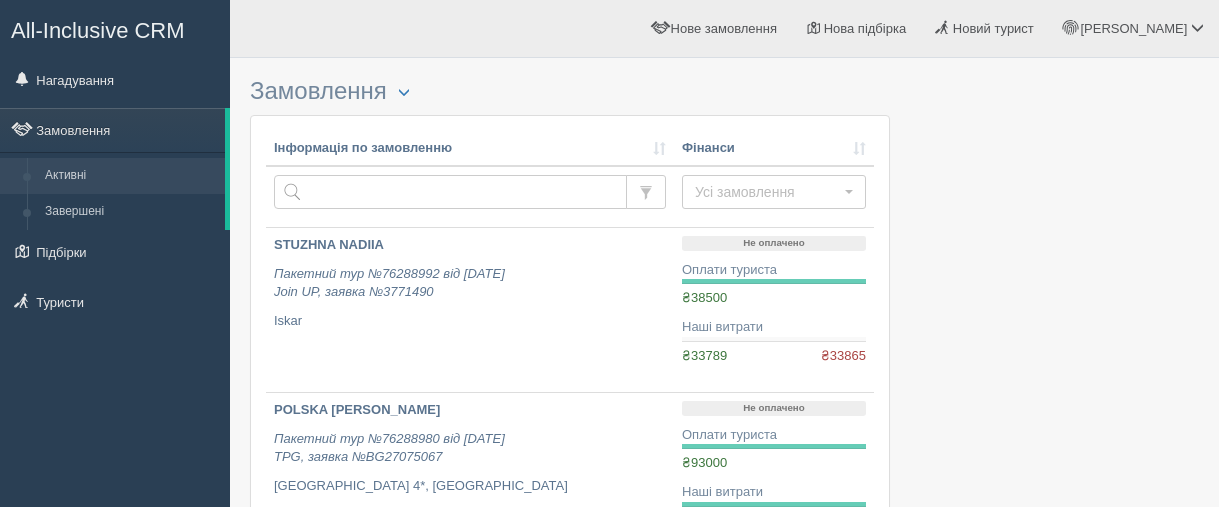 scroll, scrollTop: 0, scrollLeft: 0, axis: both 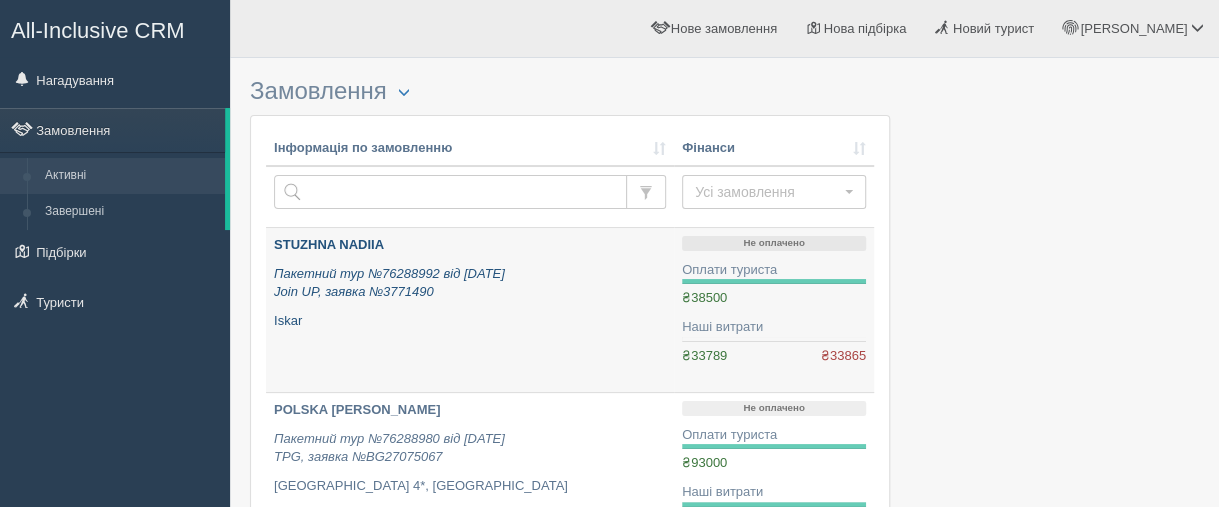 click on "STUZHNA NADIIA" at bounding box center (329, 244) 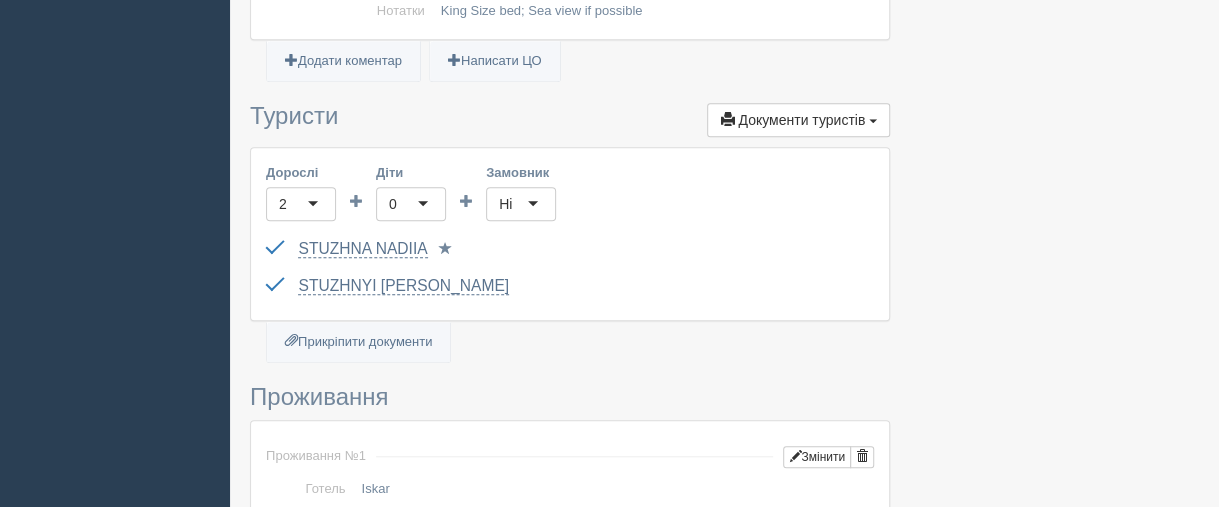 scroll, scrollTop: 600, scrollLeft: 0, axis: vertical 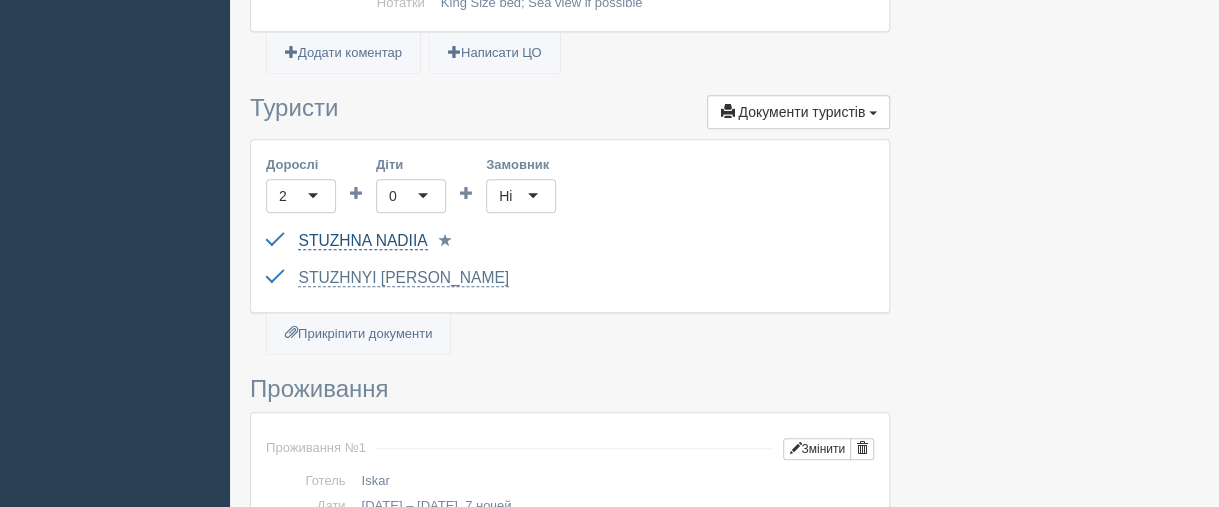 click on "STUZHNA NADIIA" at bounding box center [362, 241] 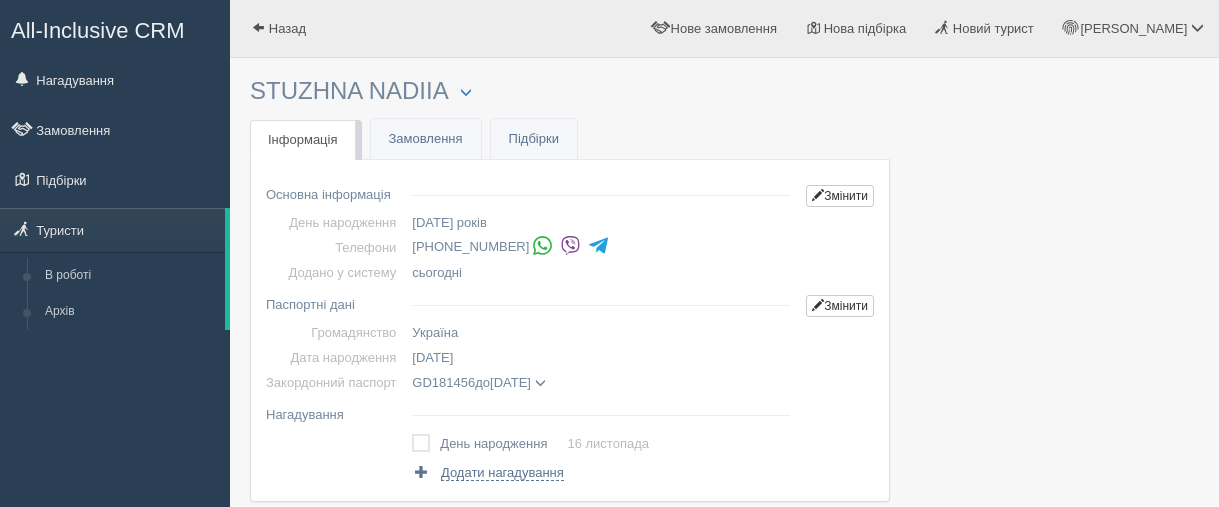 scroll, scrollTop: 100, scrollLeft: 0, axis: vertical 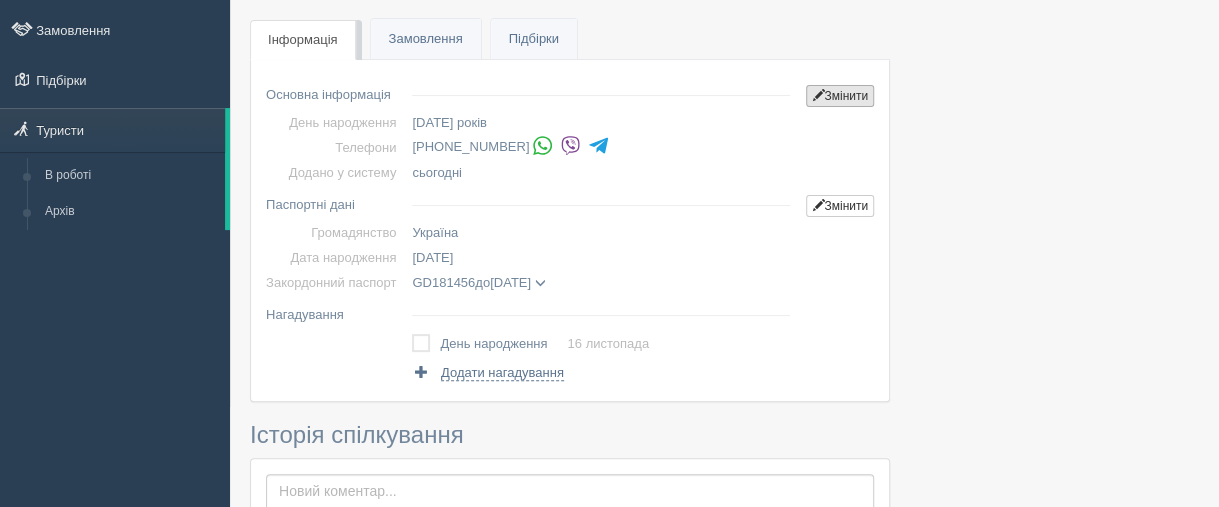 click at bounding box center (818, 95) 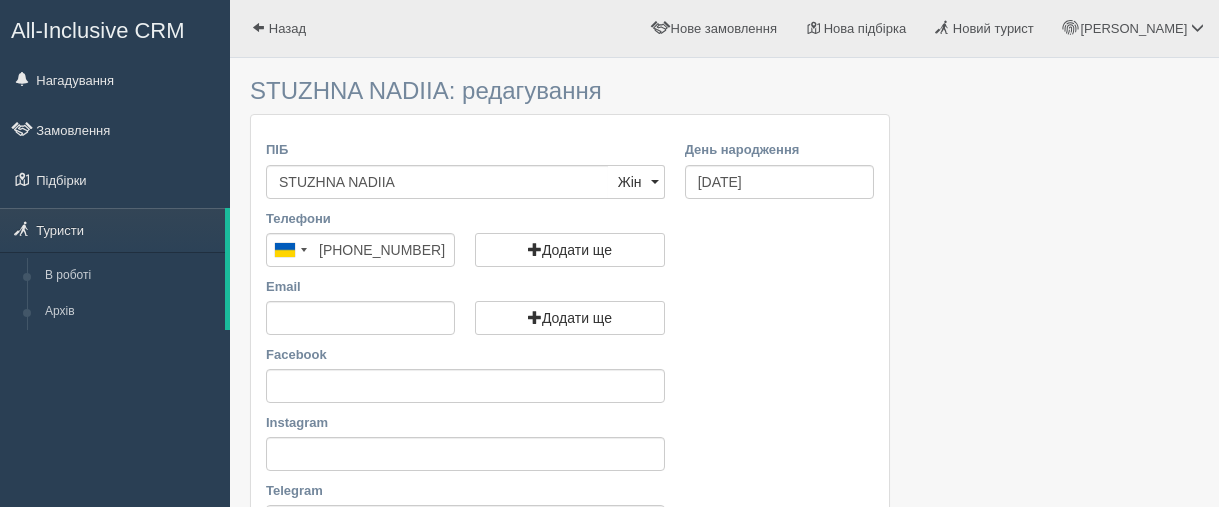 scroll, scrollTop: 0, scrollLeft: 0, axis: both 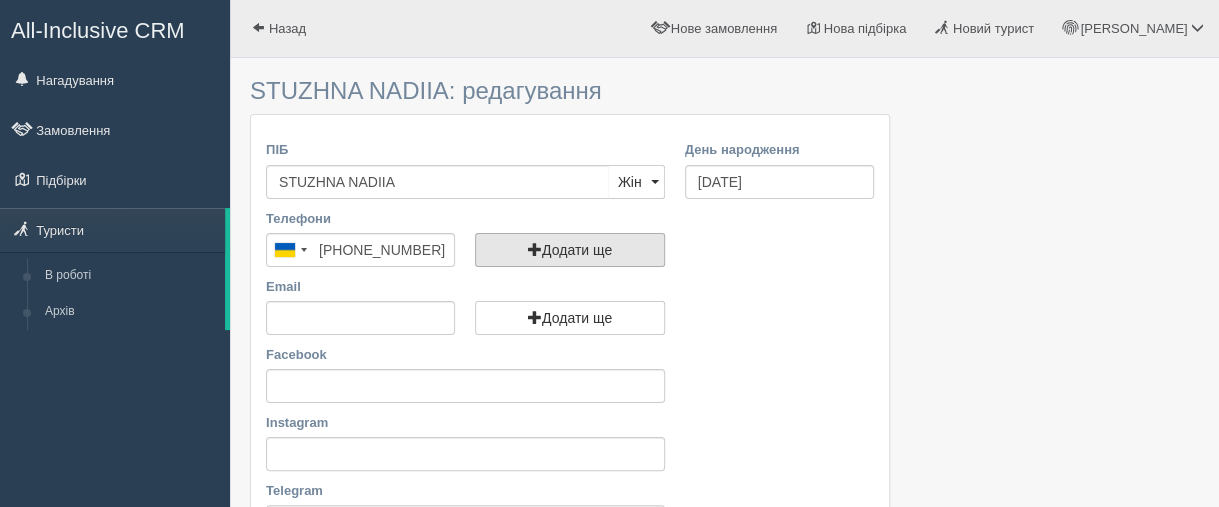 click on "Додати ще" at bounding box center [569, 250] 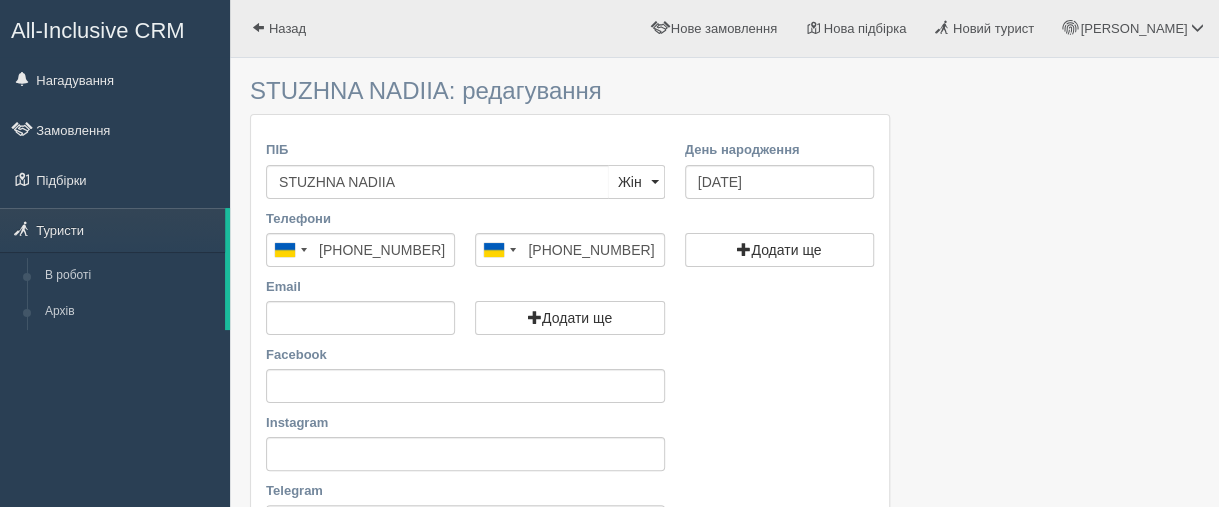 type on "[PHONE_NUMBER]" 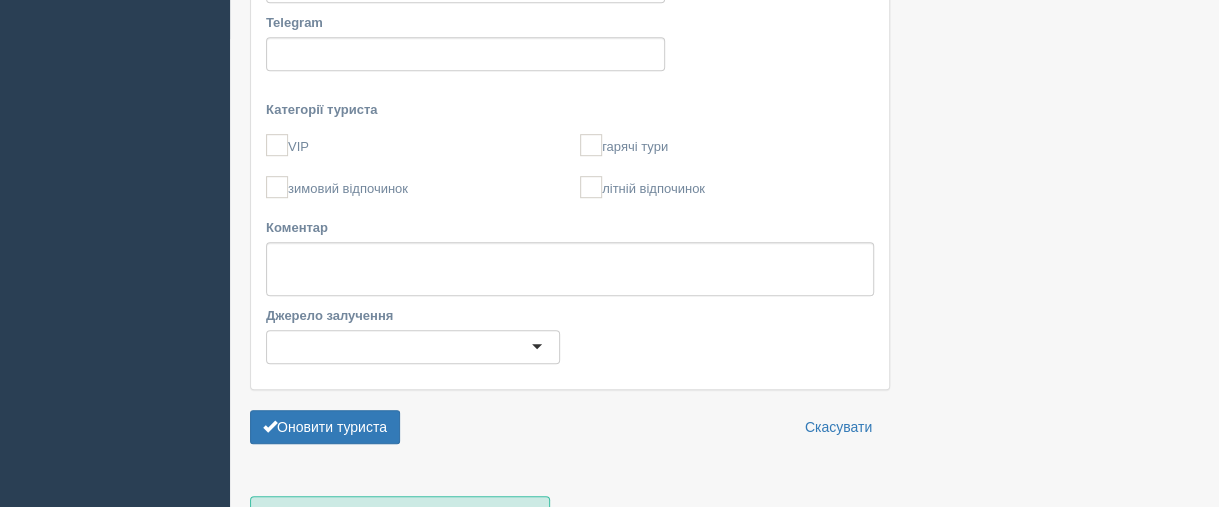 scroll, scrollTop: 500, scrollLeft: 0, axis: vertical 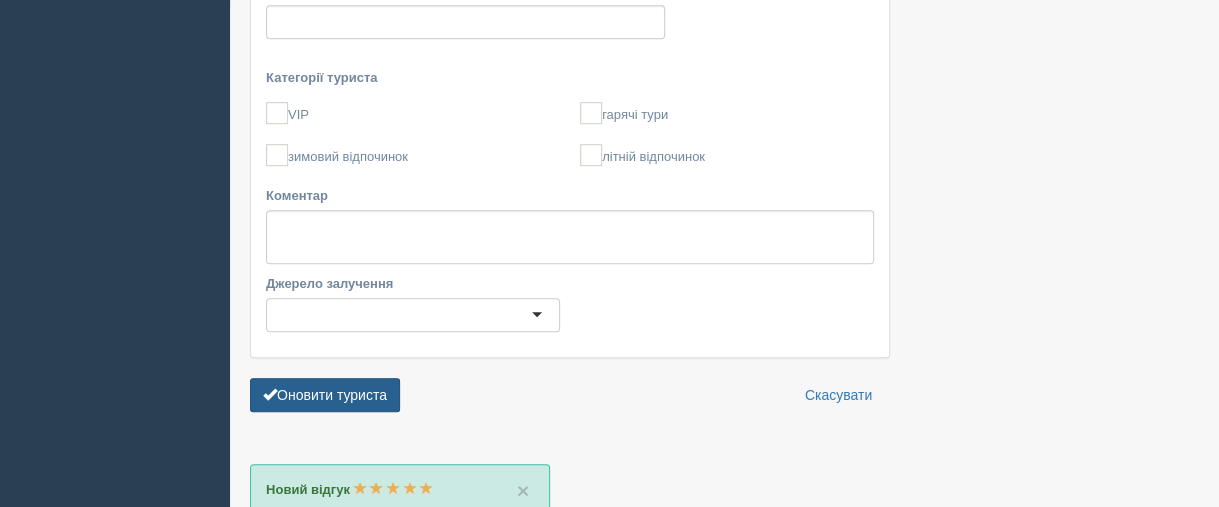 click on "Оновити туриста" at bounding box center (325, 395) 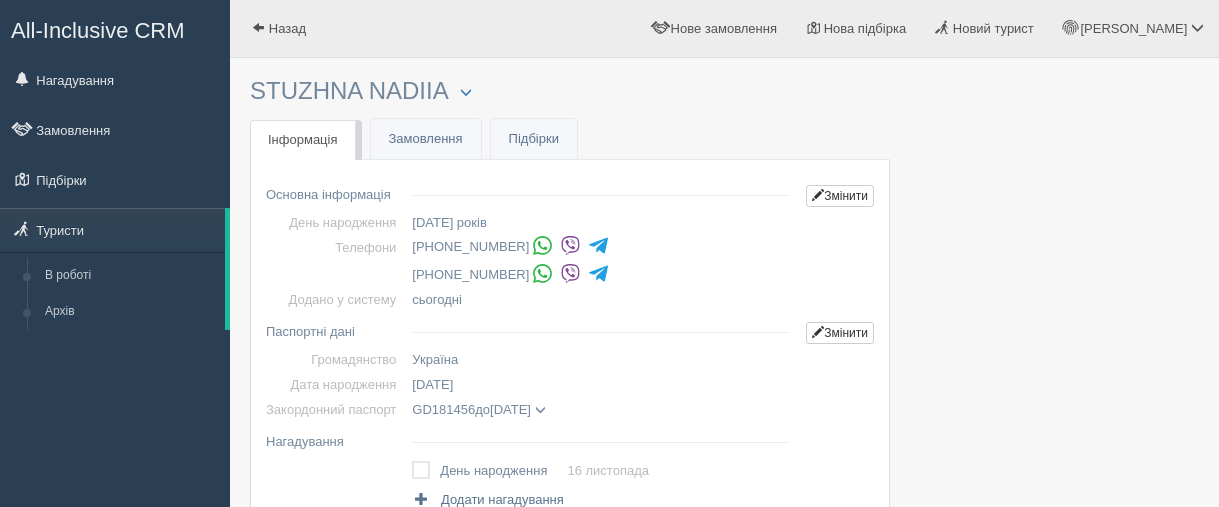 scroll, scrollTop: 0, scrollLeft: 0, axis: both 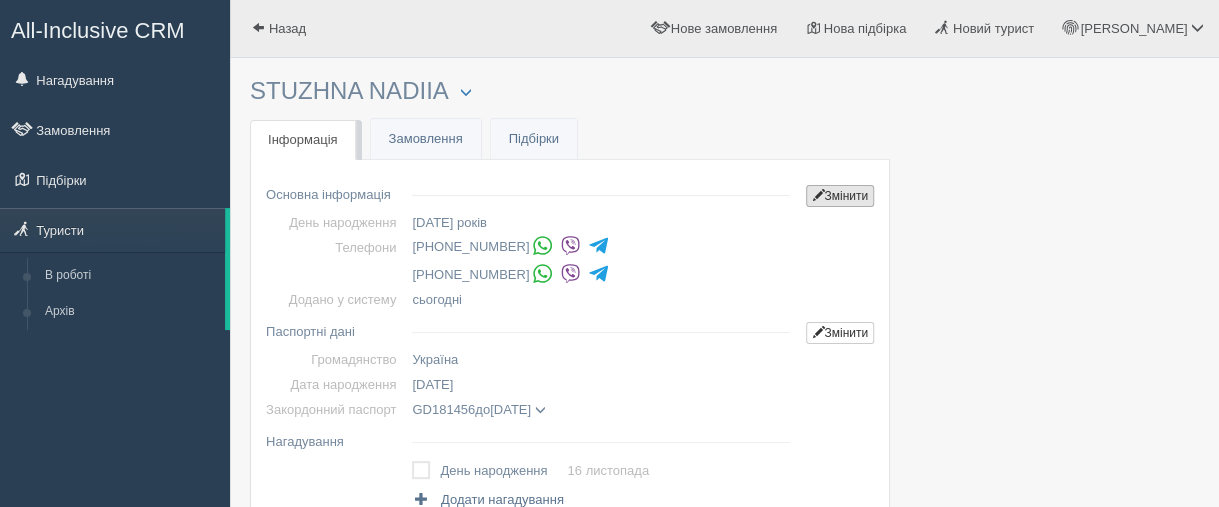 click on "Змінити" at bounding box center (840, 196) 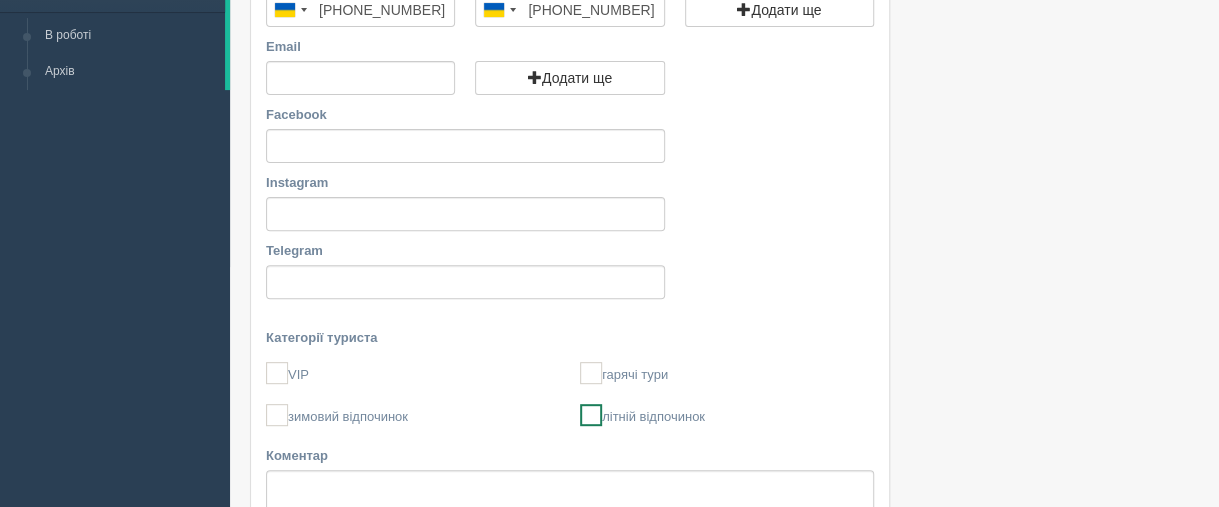 scroll, scrollTop: 100, scrollLeft: 0, axis: vertical 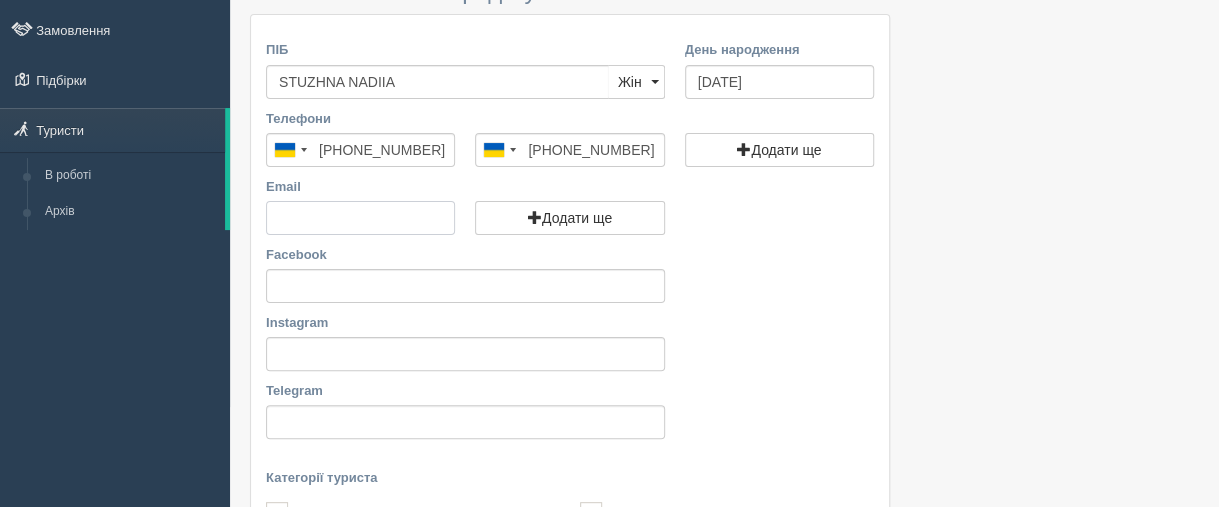 click on "Email" at bounding box center (360, 218) 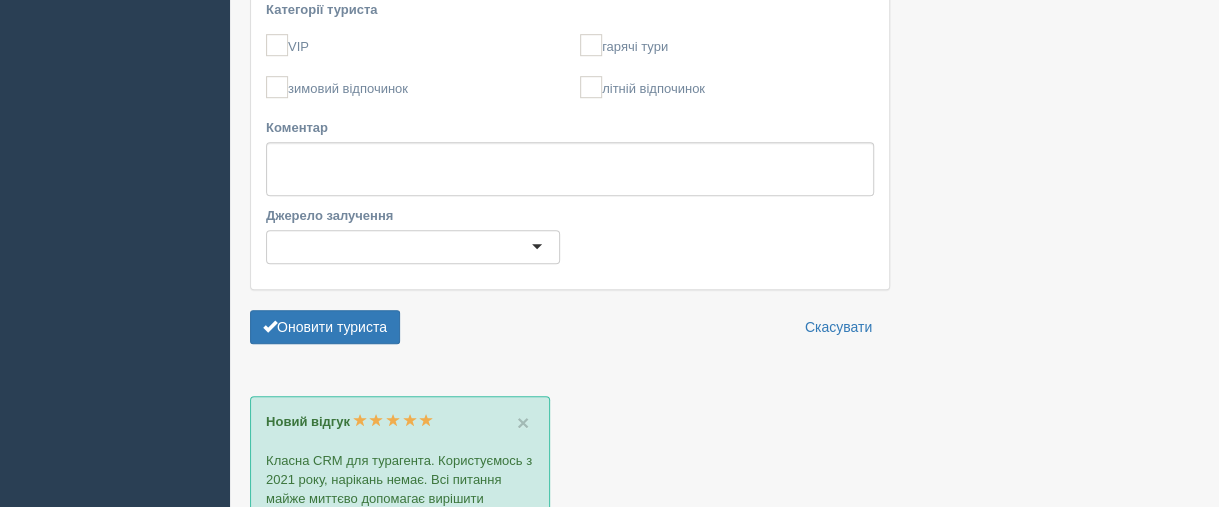 scroll, scrollTop: 600, scrollLeft: 0, axis: vertical 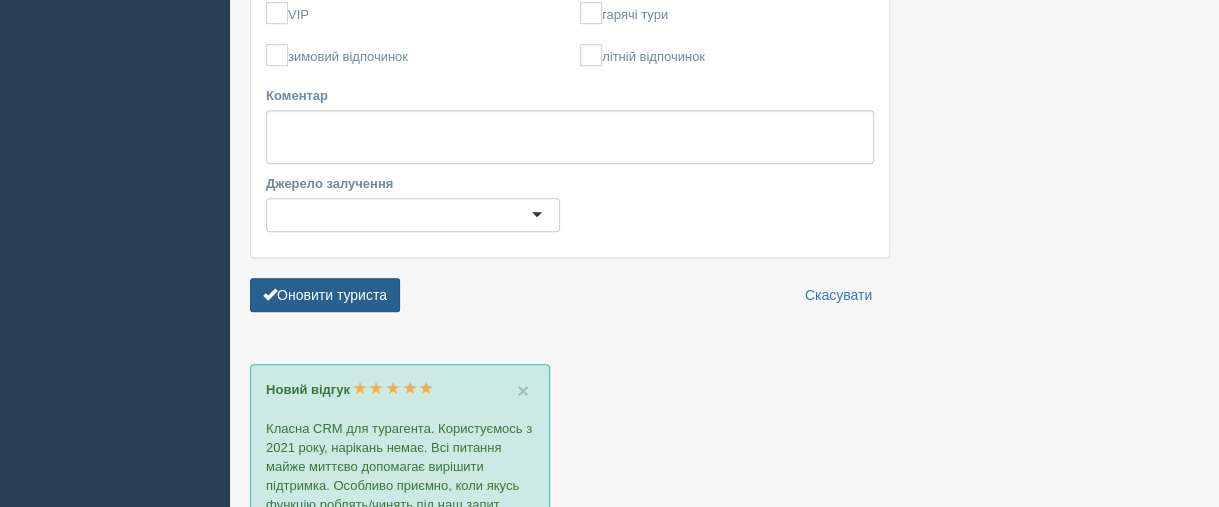 type on "[EMAIL_ADDRESS][DOMAIN_NAME]" 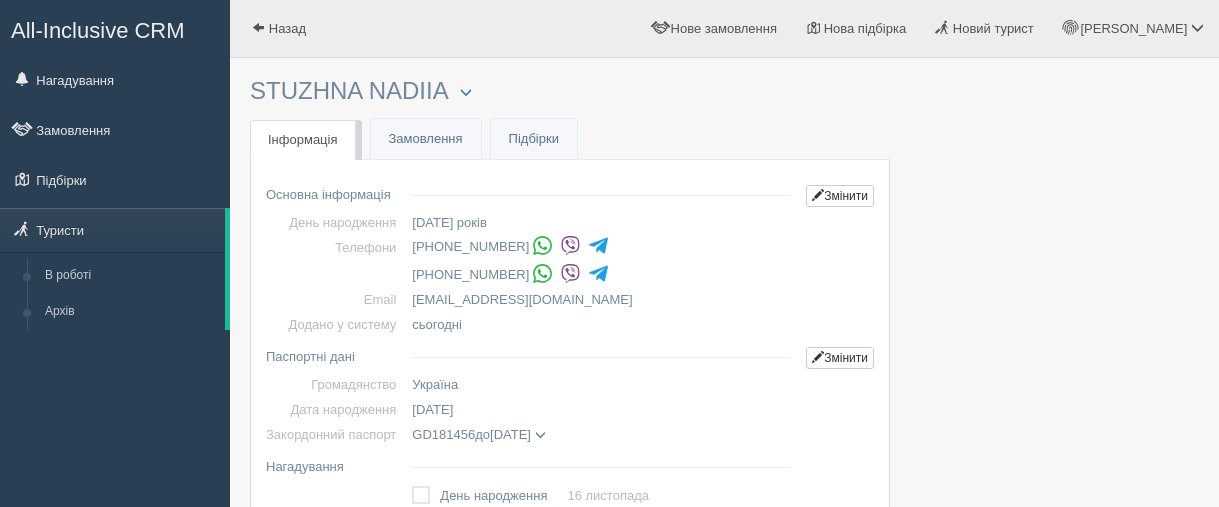 scroll, scrollTop: 0, scrollLeft: 0, axis: both 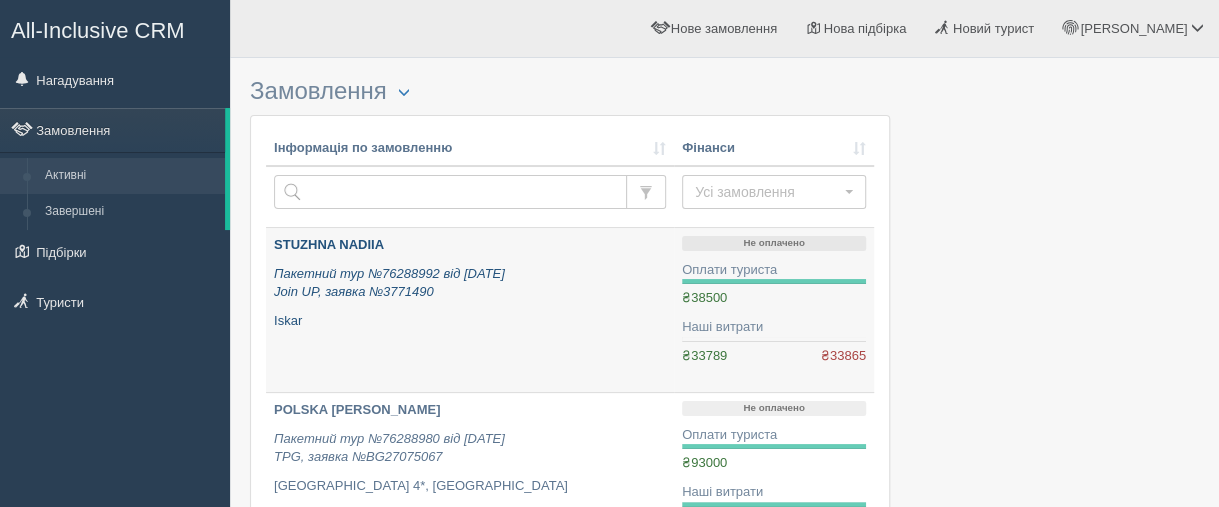 click on "STUZHNA NADIIA" at bounding box center [329, 244] 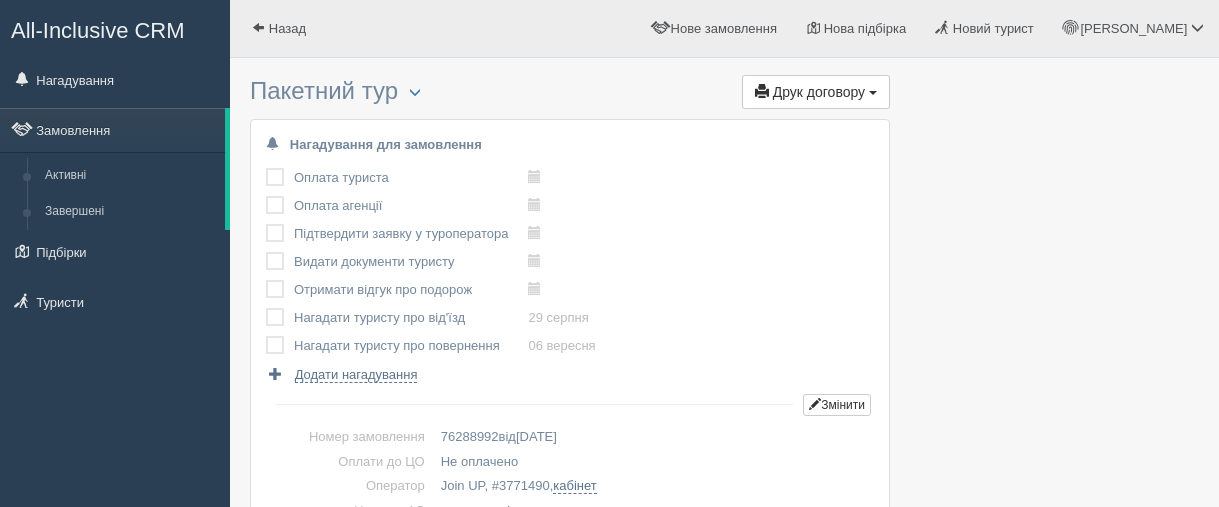 scroll, scrollTop: 0, scrollLeft: 0, axis: both 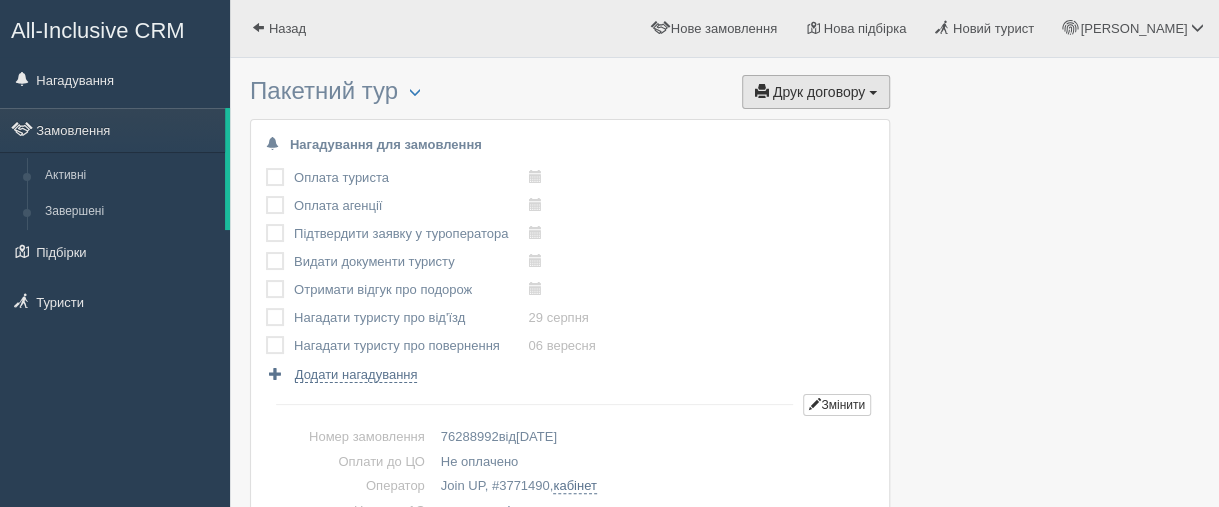 click on "Друк договору" at bounding box center (819, 92) 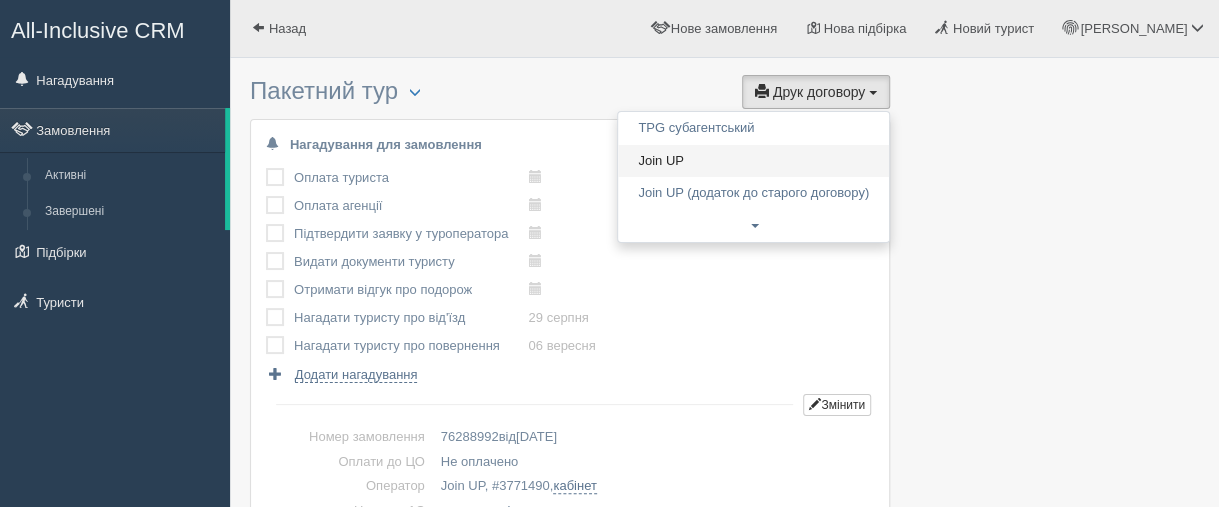 click on "Join UP" at bounding box center [753, 161] 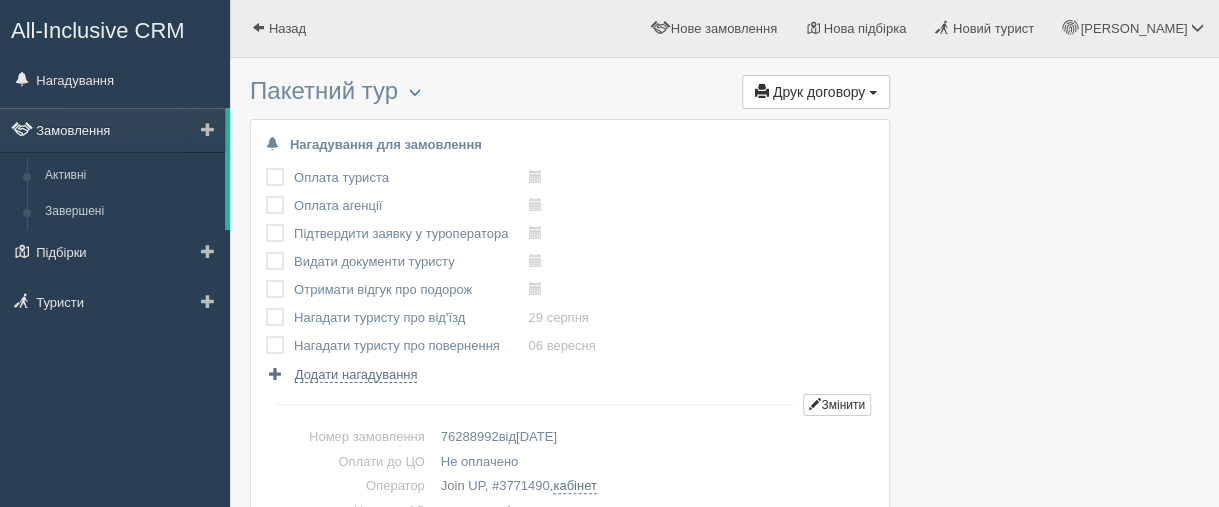 click on "Замовлення" at bounding box center (112, 130) 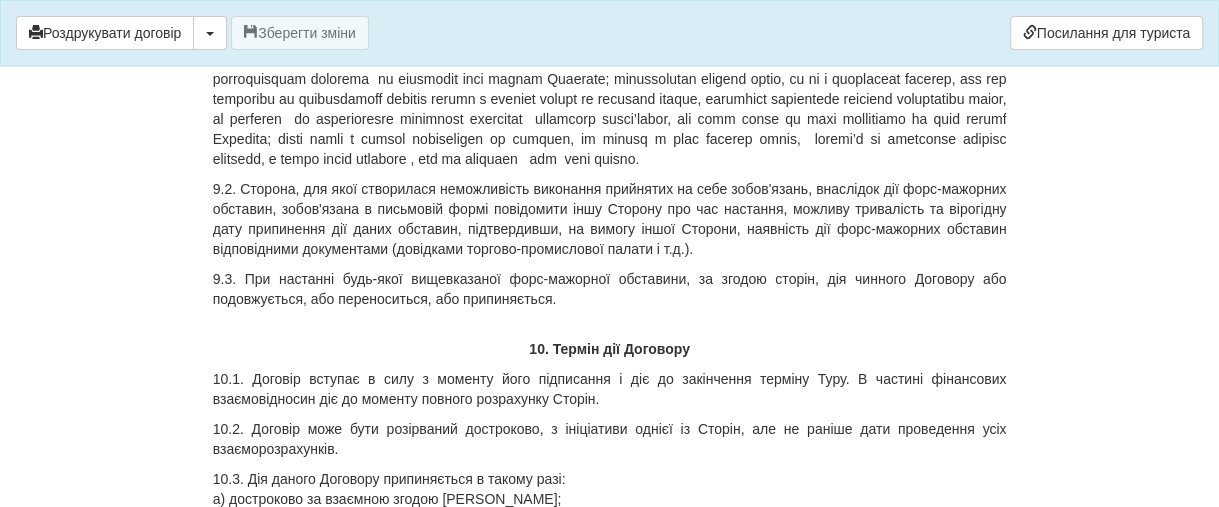 scroll, scrollTop: 11100, scrollLeft: 0, axis: vertical 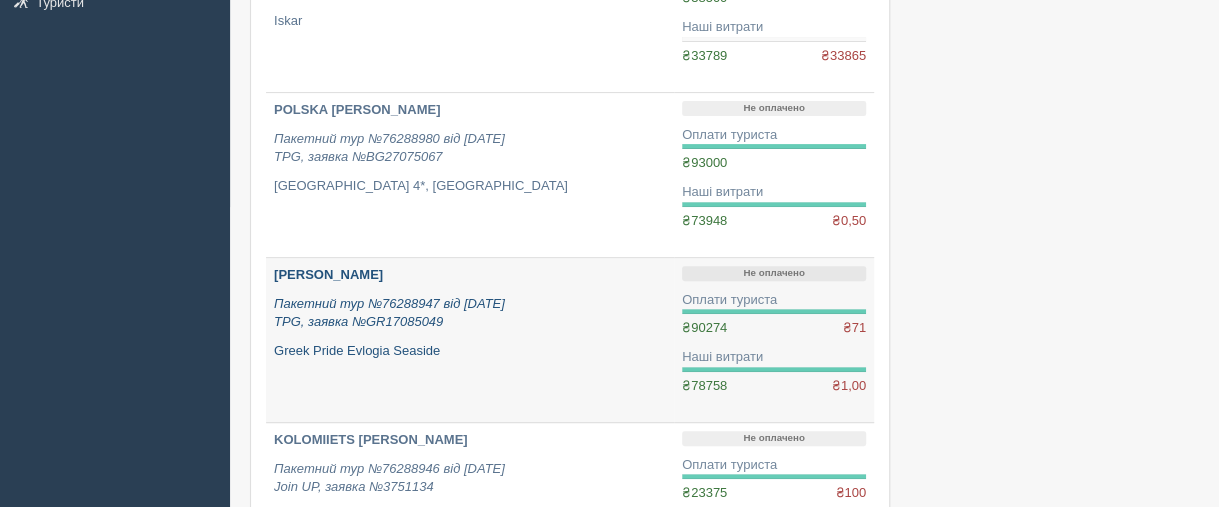 click on "[PERSON_NAME]" at bounding box center (328, 274) 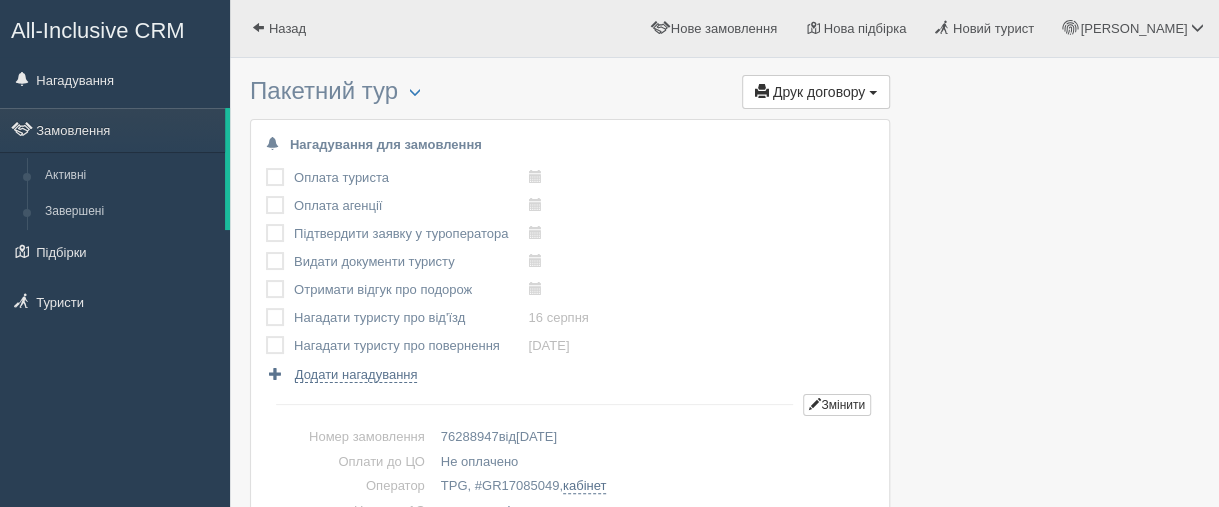 scroll, scrollTop: 0, scrollLeft: 0, axis: both 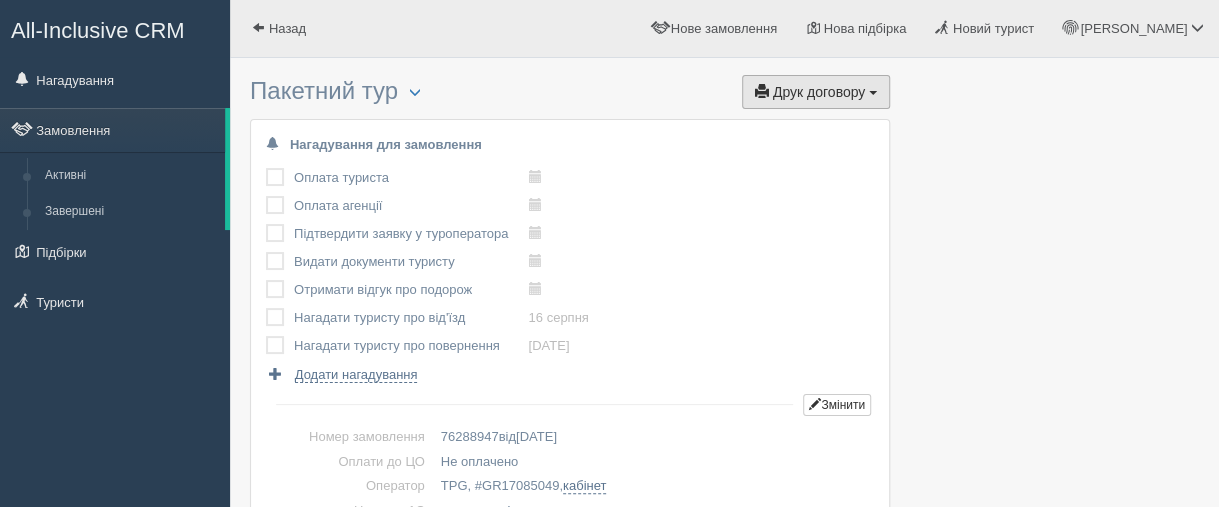 click on "Друк договору" at bounding box center (819, 92) 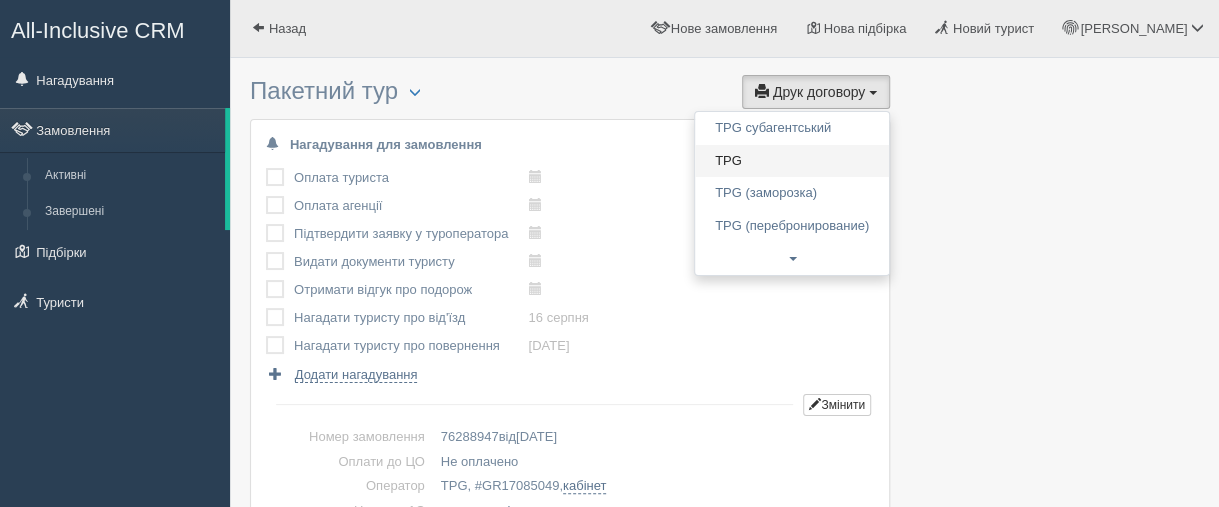 click on "TPG" at bounding box center (792, 161) 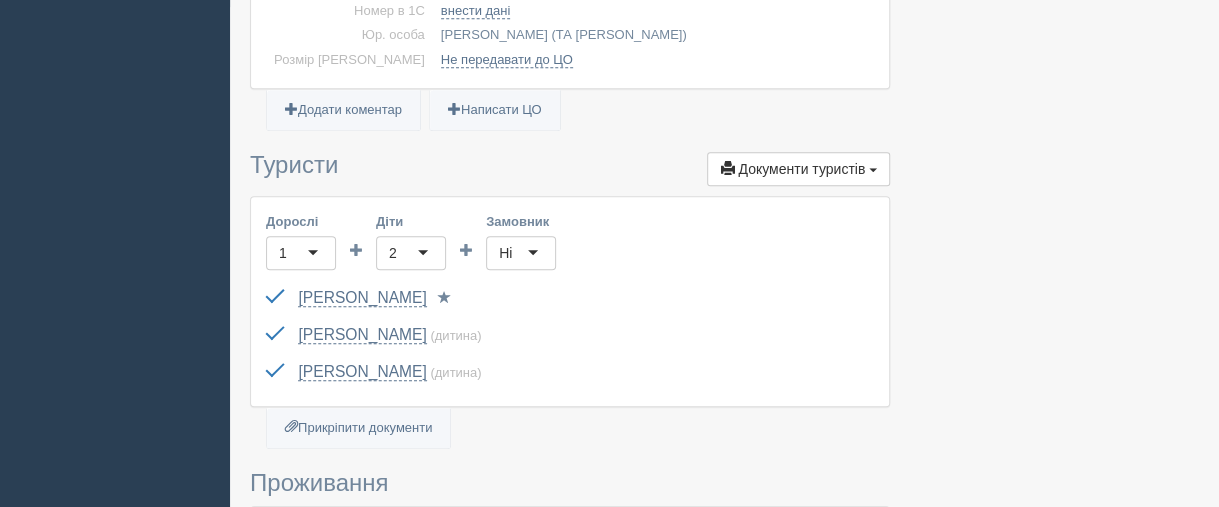 scroll, scrollTop: 0, scrollLeft: 0, axis: both 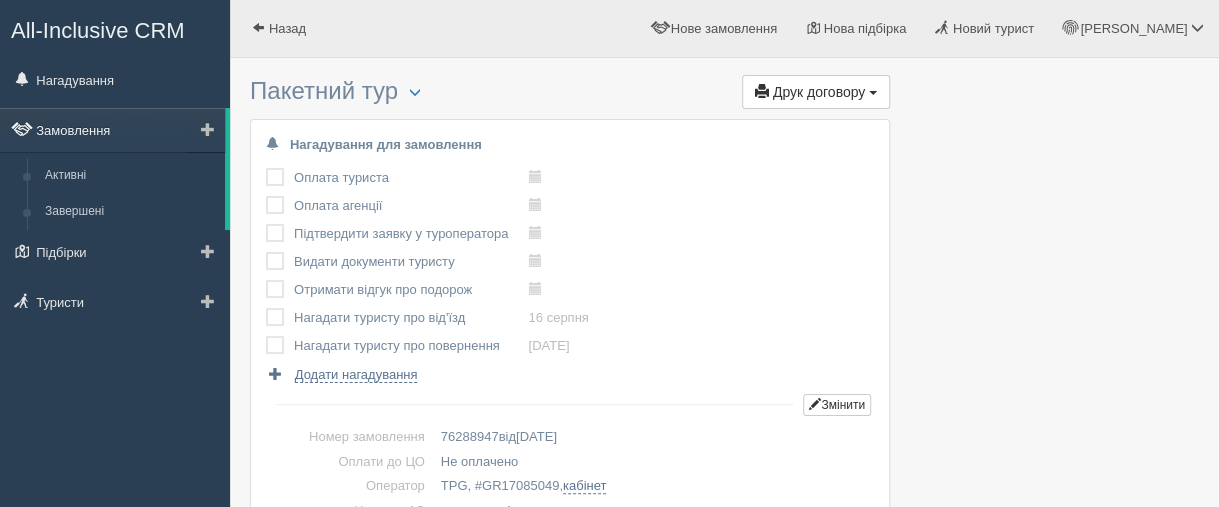 click on "Замовлення" at bounding box center [112, 130] 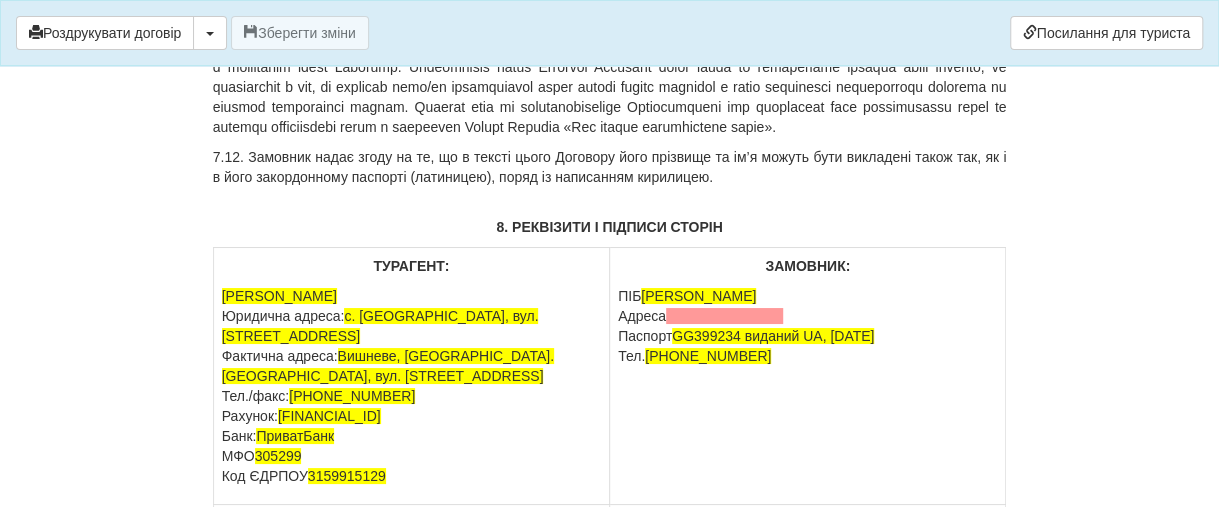 scroll, scrollTop: 14500, scrollLeft: 0, axis: vertical 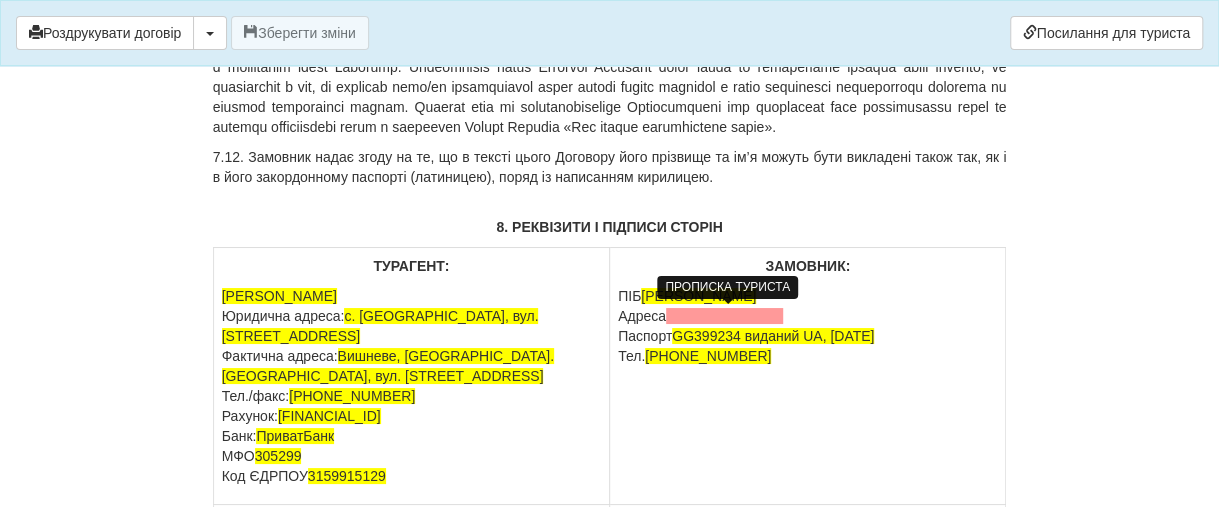 click at bounding box center (724, 316) 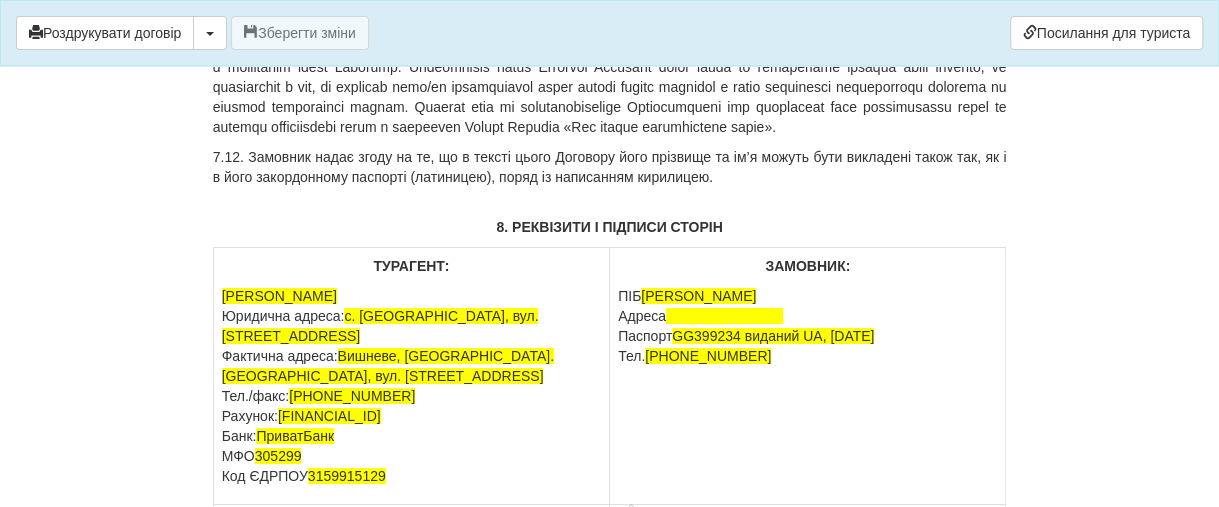 click on "ЗАМОВНИК:
ПІБ  [PERSON_NAME]
[GEOGRAPHIC_DATA]
Паспорт  [PASSPORT] виданий UA, [DATE]
Тел.  [PHONE_NUMBER]" at bounding box center (808, 376) 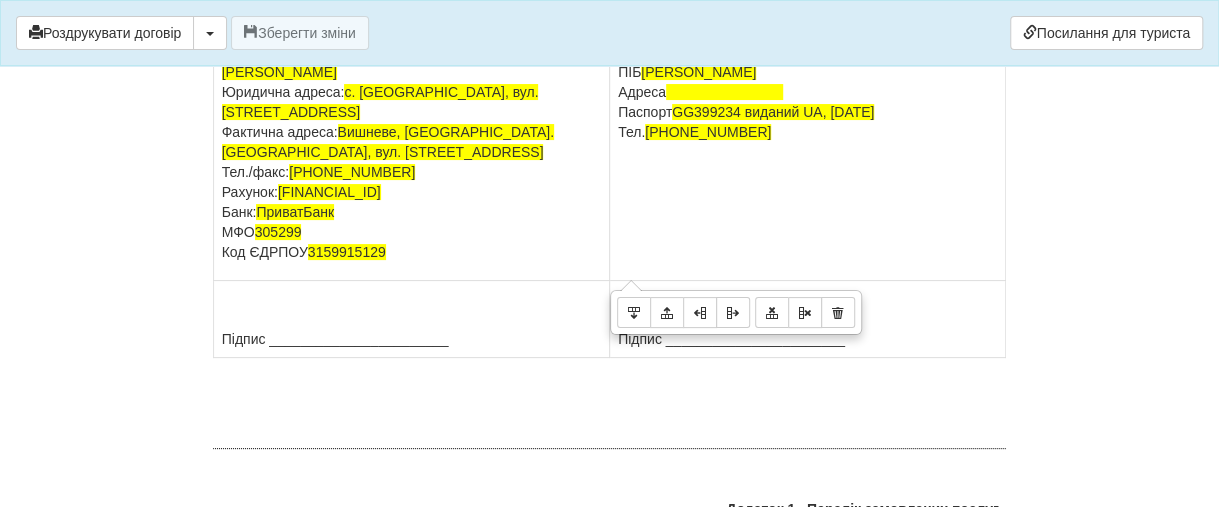 scroll, scrollTop: 15000, scrollLeft: 0, axis: vertical 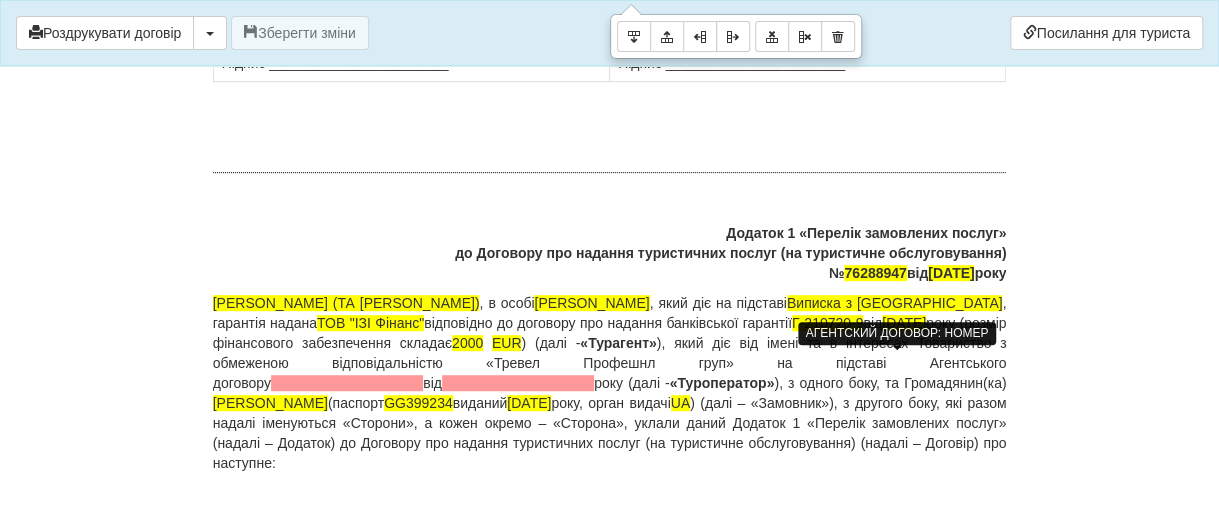 click at bounding box center [347, 383] 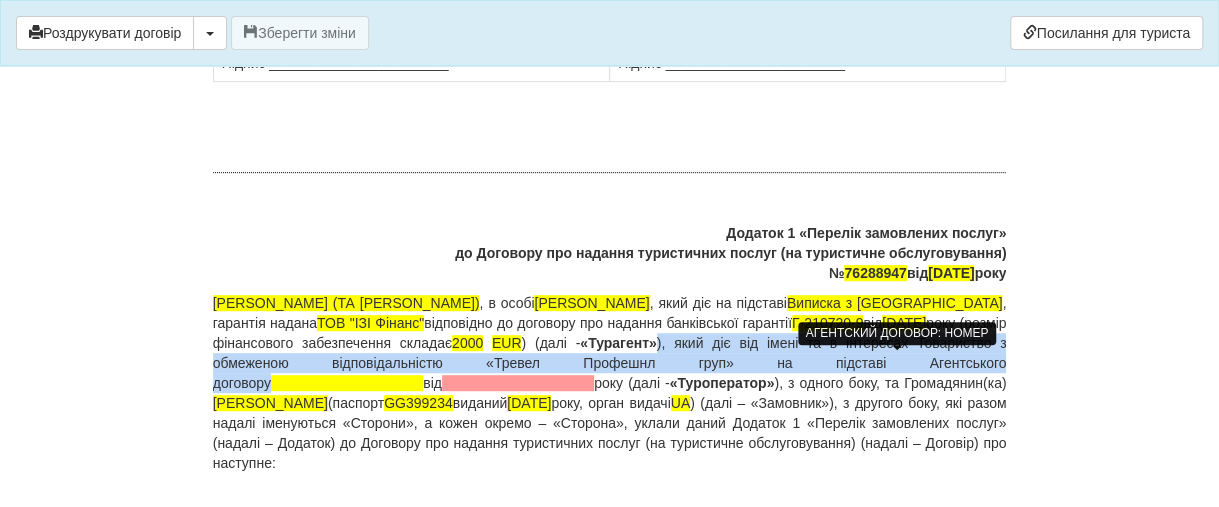click at bounding box center (347, 383) 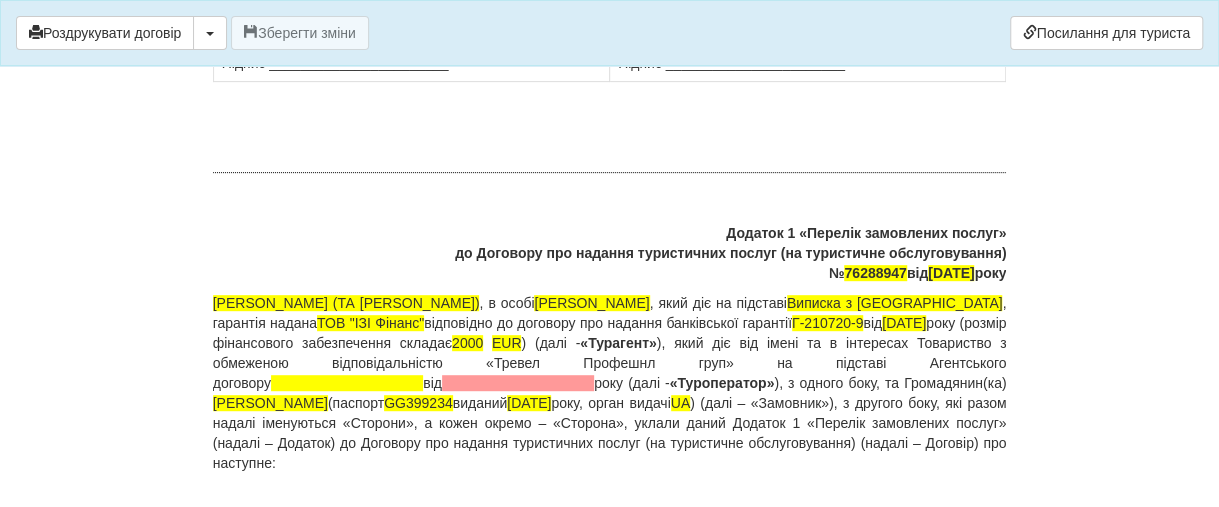 click on "×
Деякі поля не заповнено
Ми підсвітили  порожні поля  червоним кольором.                Ви можете відредагувати текст і внести відсутні дані прямо у цьому вікні.
Для автоматичного заповнення договору:
Необхідно додати агентський договір з оператором TPG
Роздрукувати договір
Скачати PDF" at bounding box center (610, -5898) 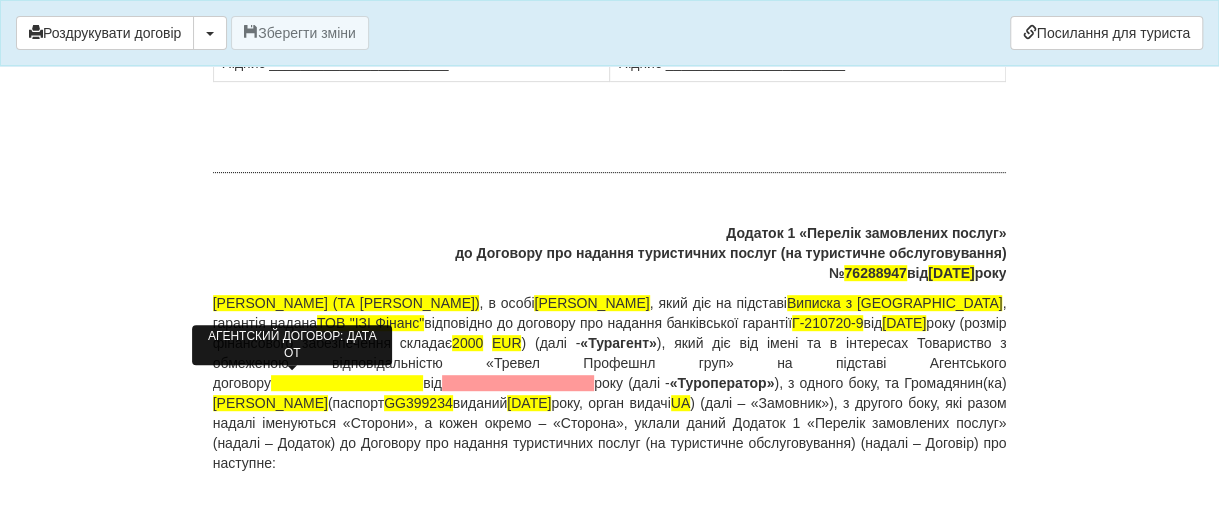 click at bounding box center (518, 383) 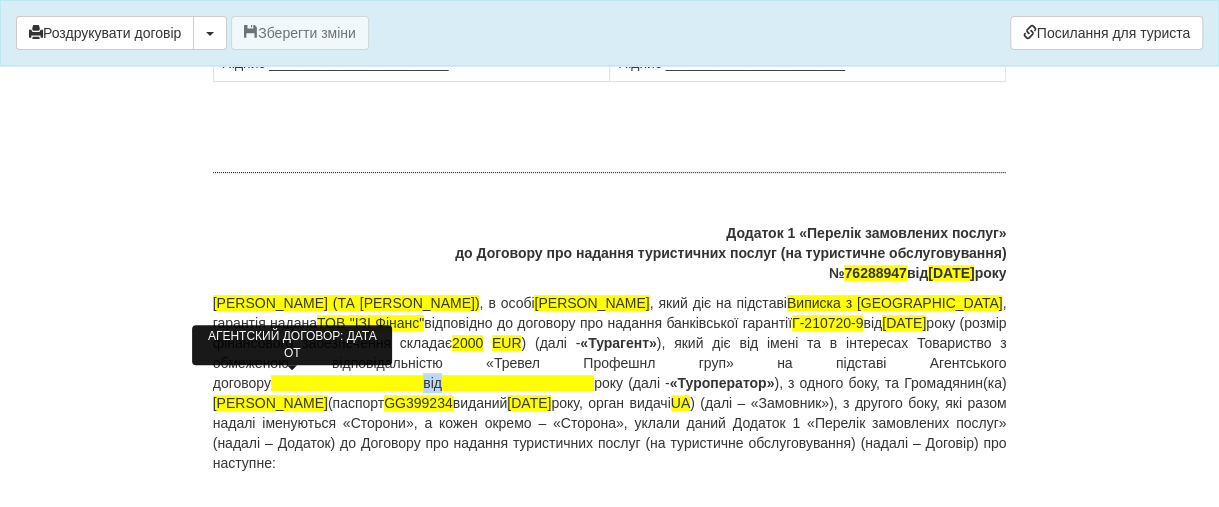 click at bounding box center [518, 383] 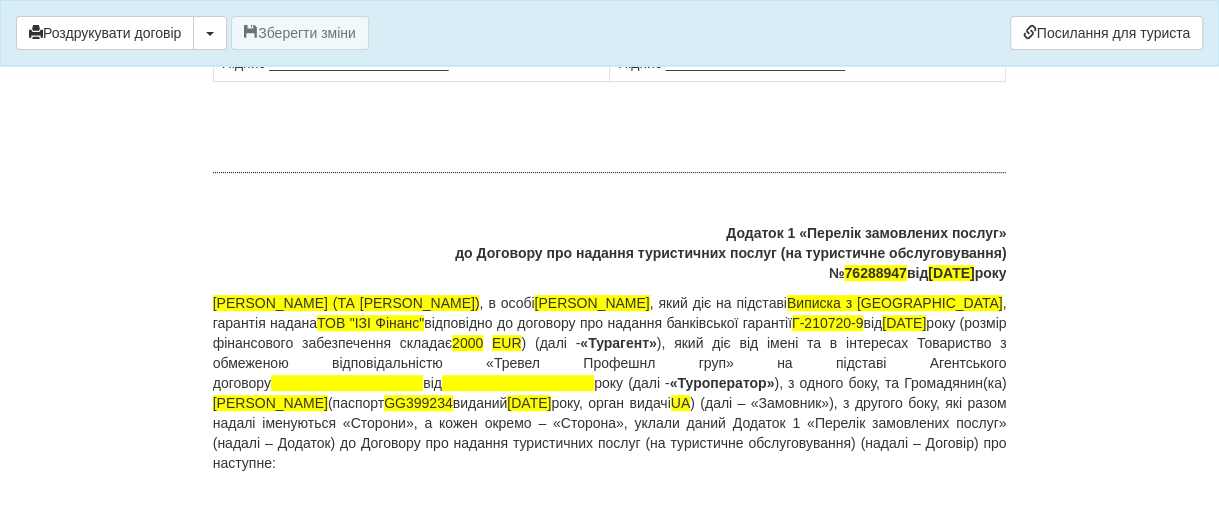click on "×
Деякі поля не заповнено
Ми підсвітили  порожні поля  червоним кольором.                Ви можете відредагувати текст і внести відсутні дані прямо у цьому вікні.
Для автоматичного заповнення договору:
Необхідно додати агентський договір з оператором TPG
Роздрукувати договір
Скачати PDF" at bounding box center (610, -5898) 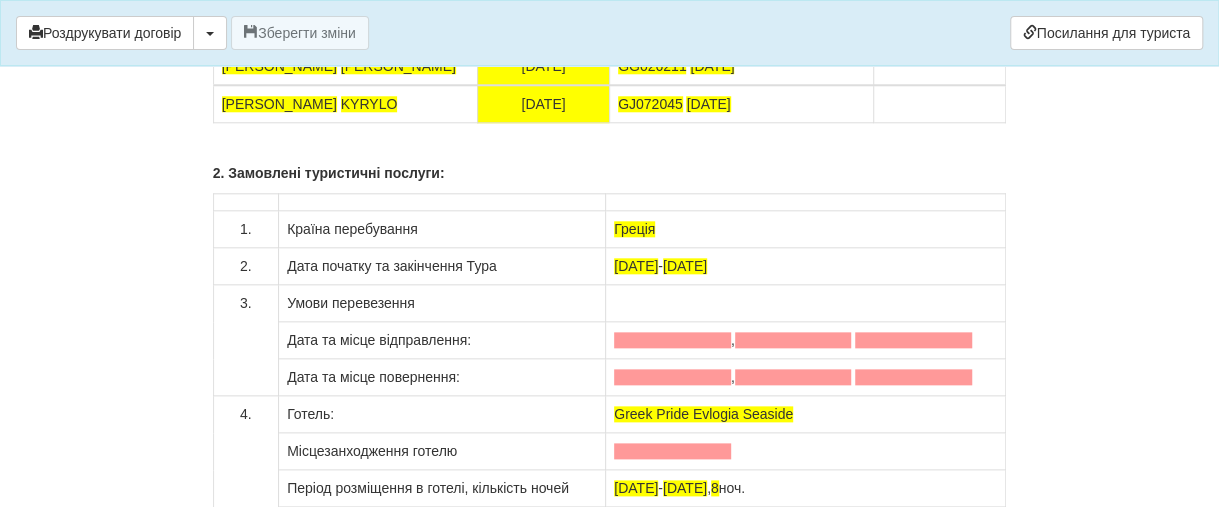 scroll, scrollTop: 15600, scrollLeft: 0, axis: vertical 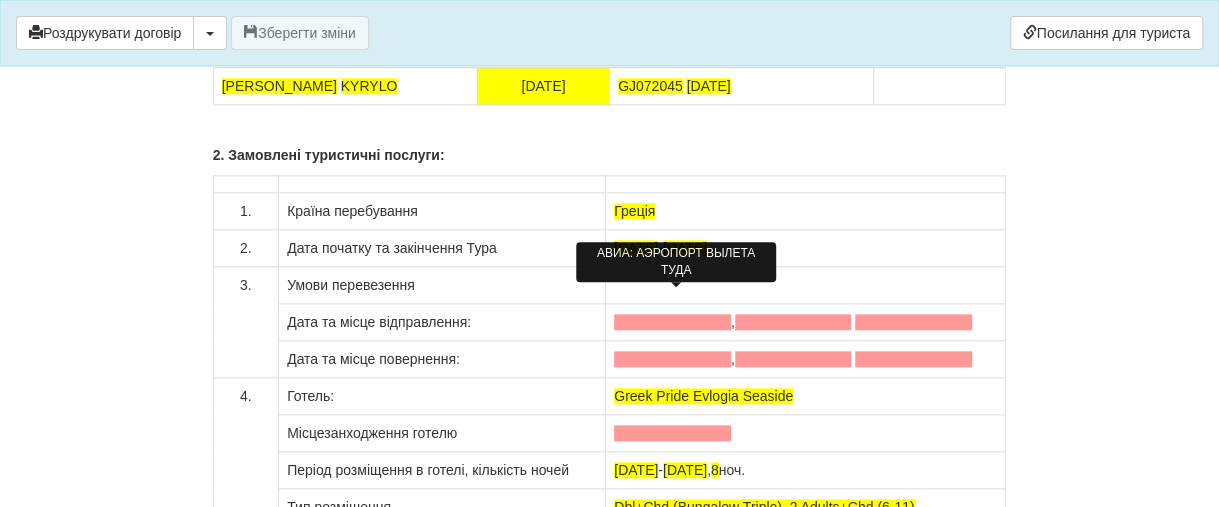 click at bounding box center [672, 322] 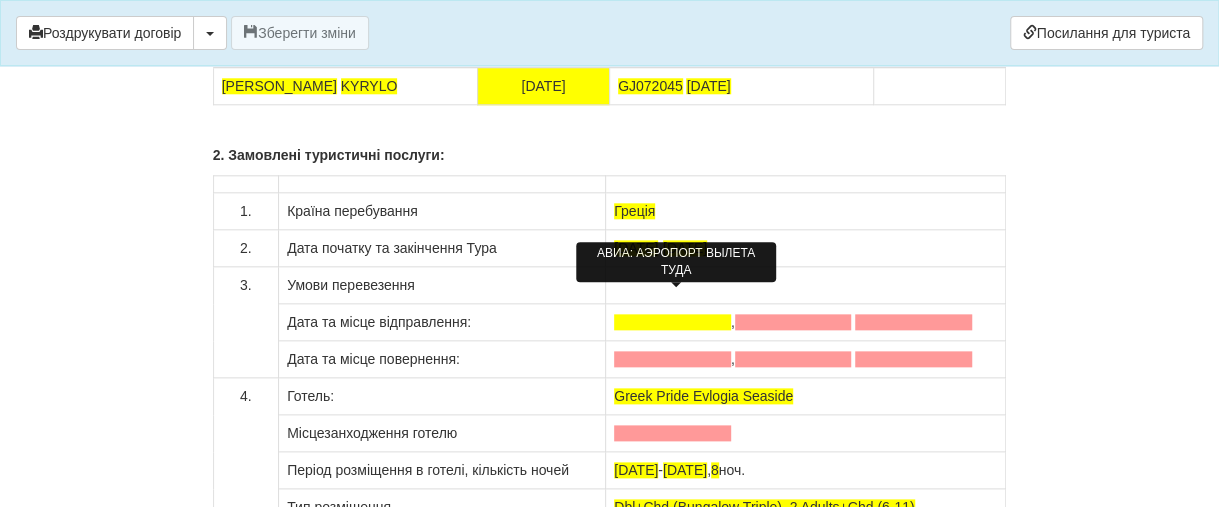 click at bounding box center (672, 322) 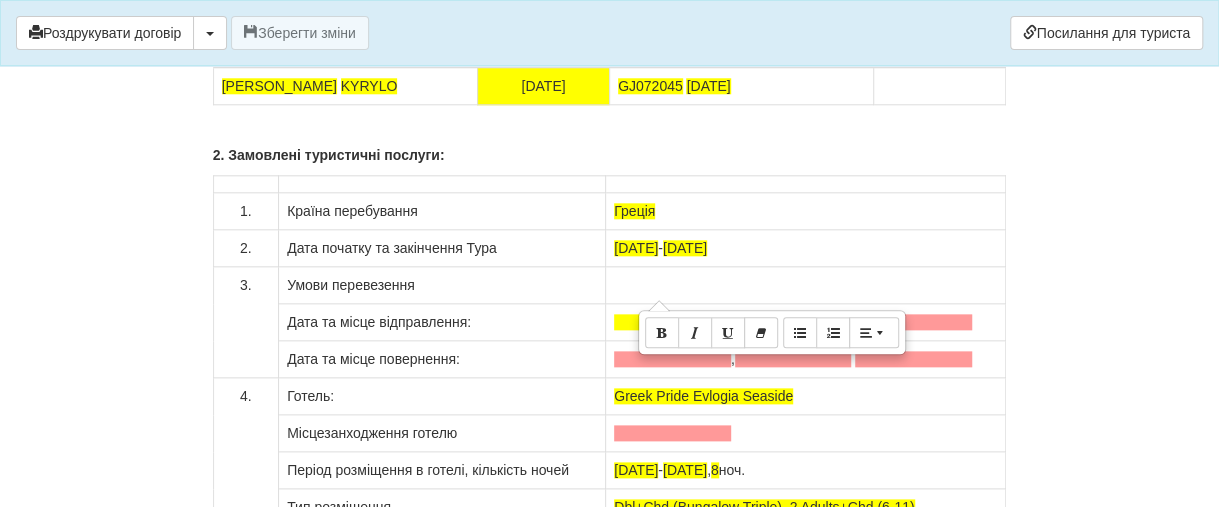 click on "Умови перевезення" at bounding box center [442, 285] 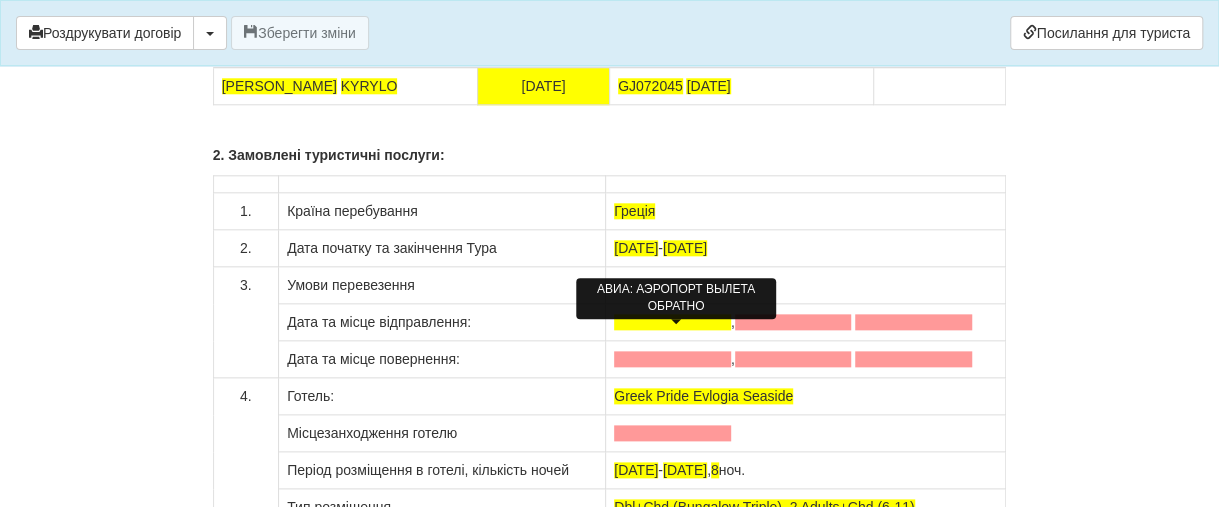 click at bounding box center (672, 359) 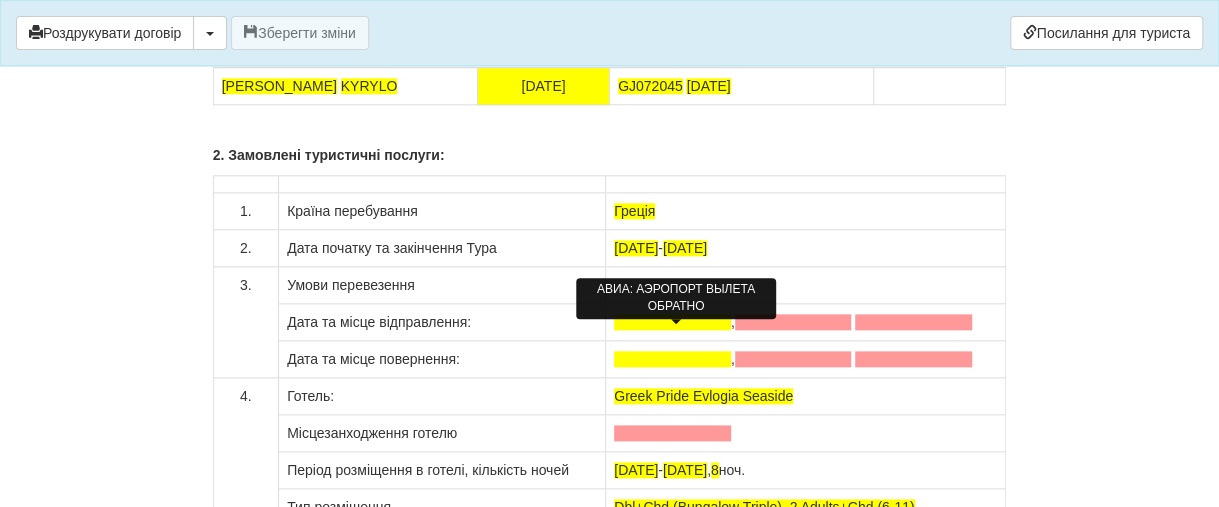 click at bounding box center (672, 359) 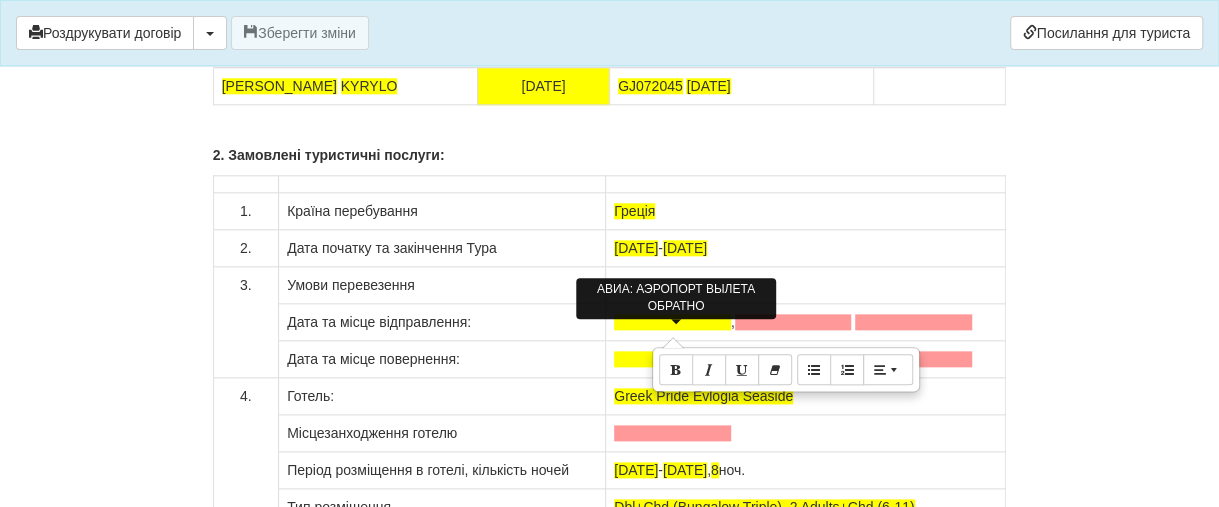 click at bounding box center (672, 359) 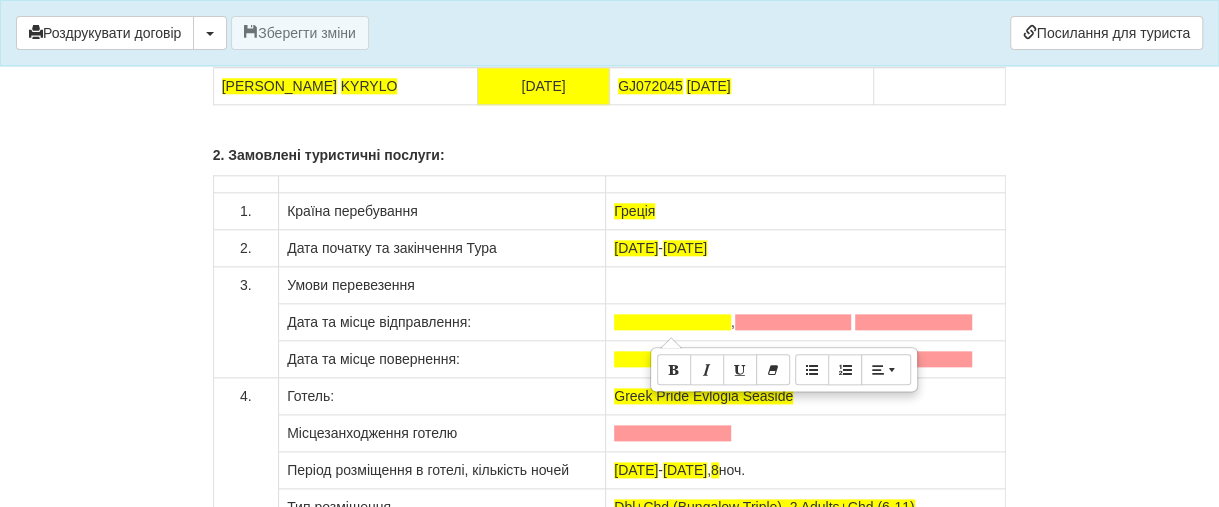 click on "Дата та місце повернення:" at bounding box center (442, 359) 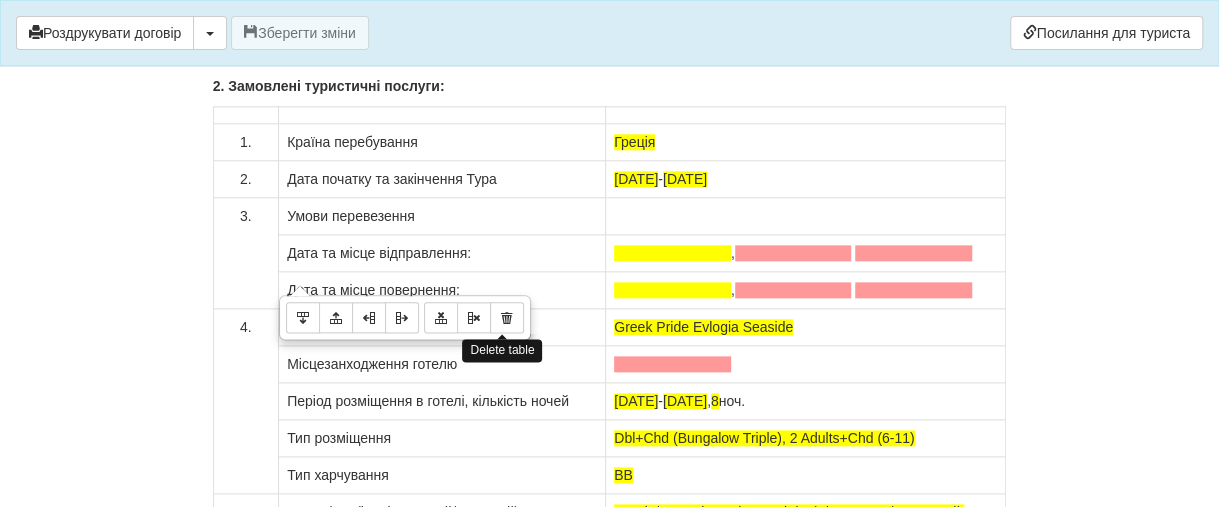 scroll, scrollTop: 15700, scrollLeft: 0, axis: vertical 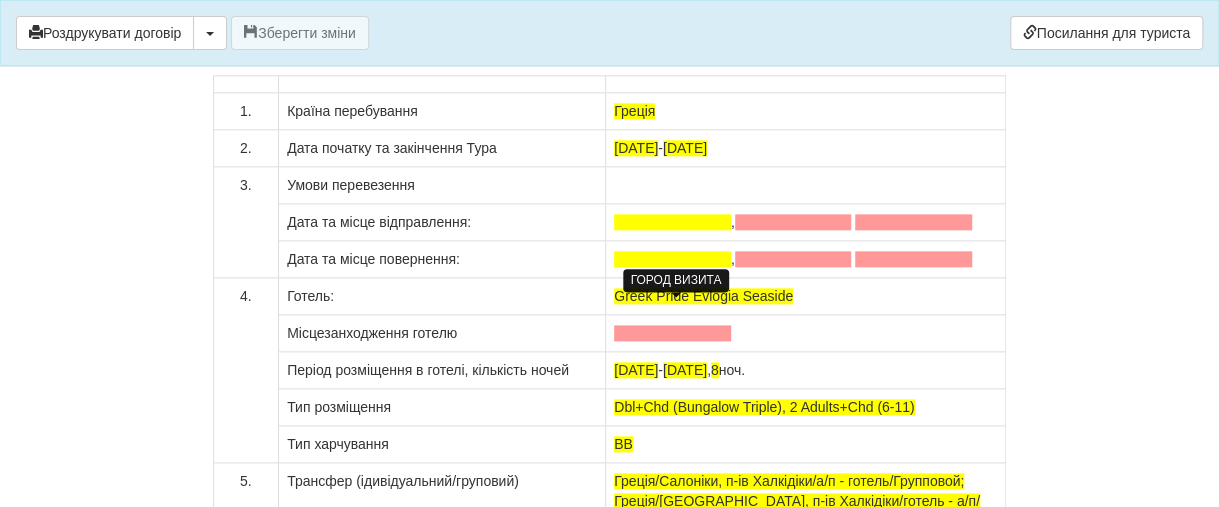 click at bounding box center [672, 333] 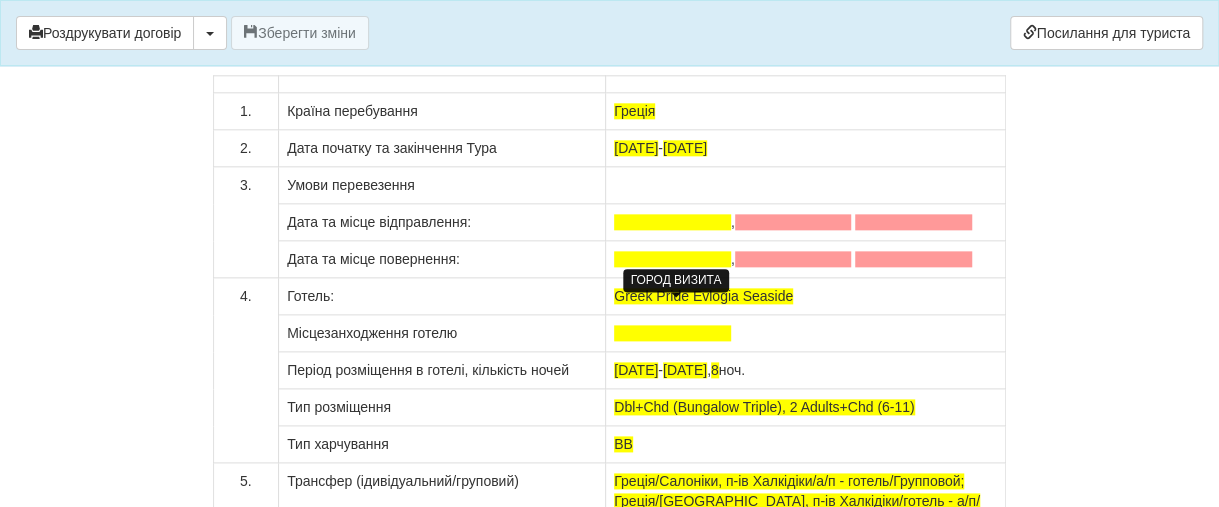 click at bounding box center (672, 333) 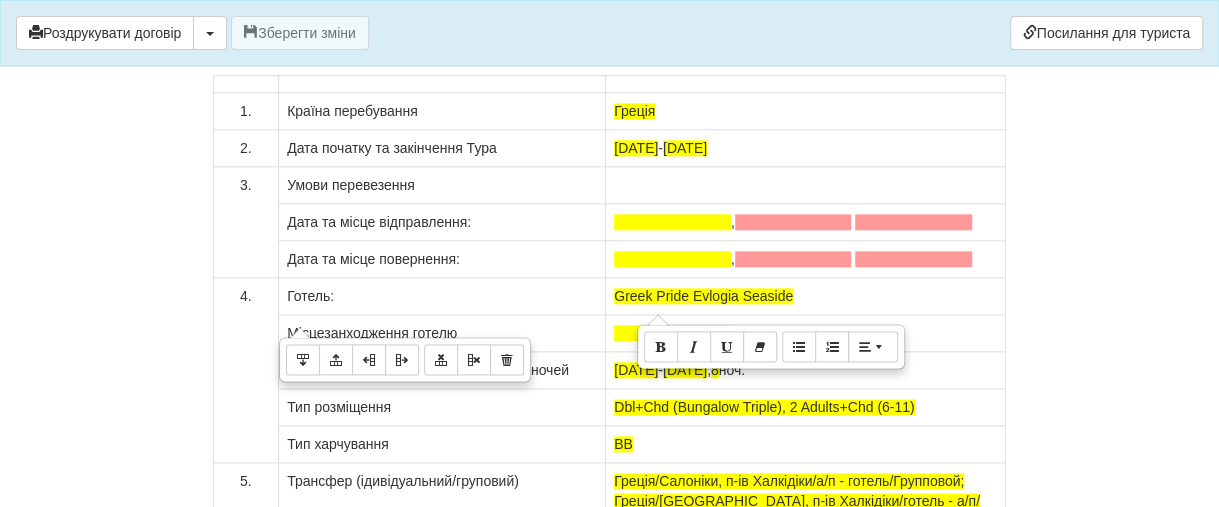 click on "Місцезанходження готелю" at bounding box center (442, 333) 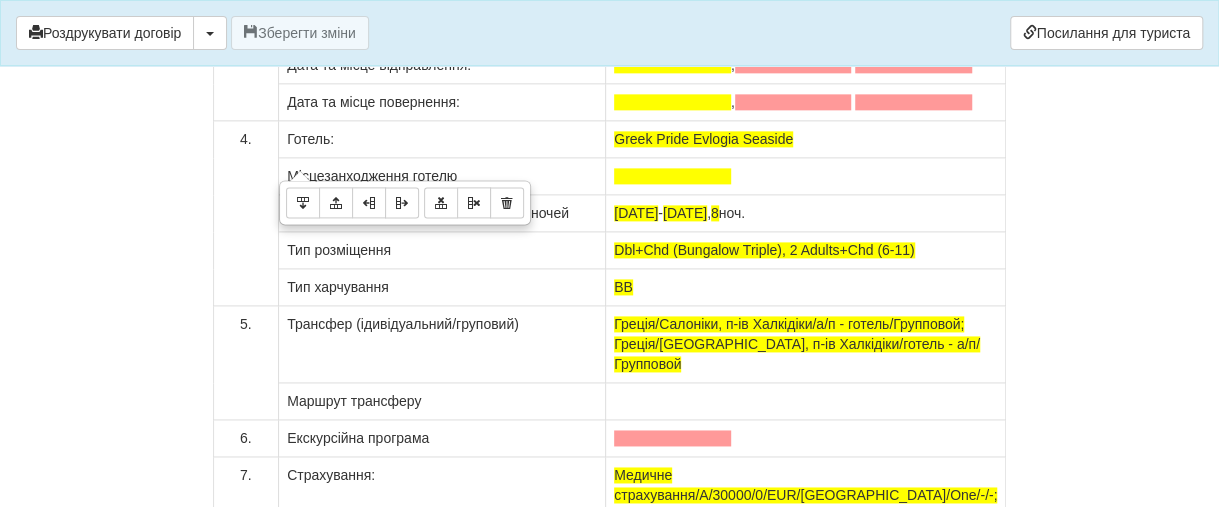 scroll, scrollTop: 15900, scrollLeft: 0, axis: vertical 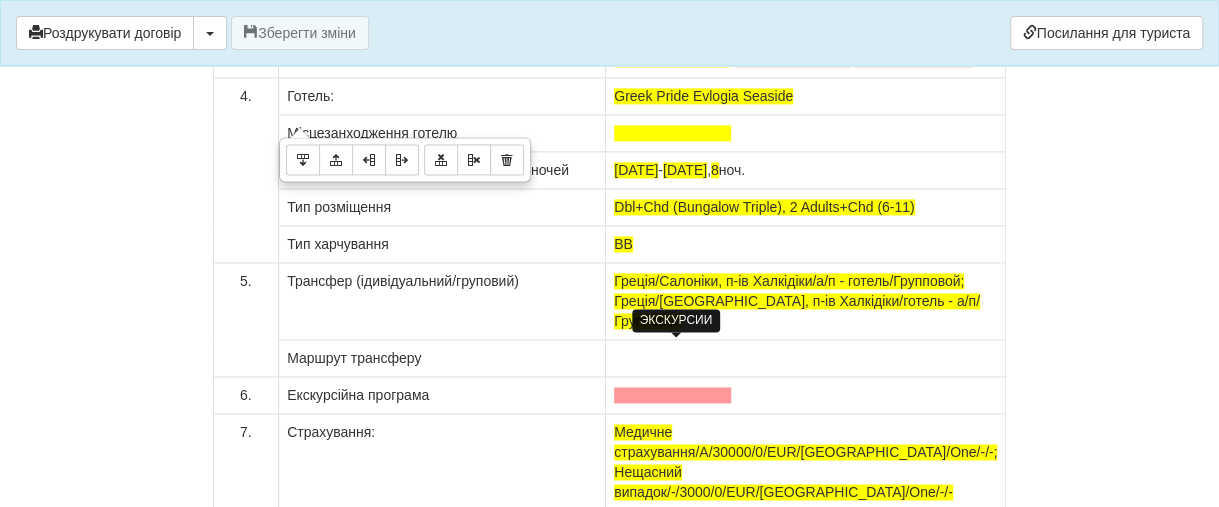 click at bounding box center [672, 395] 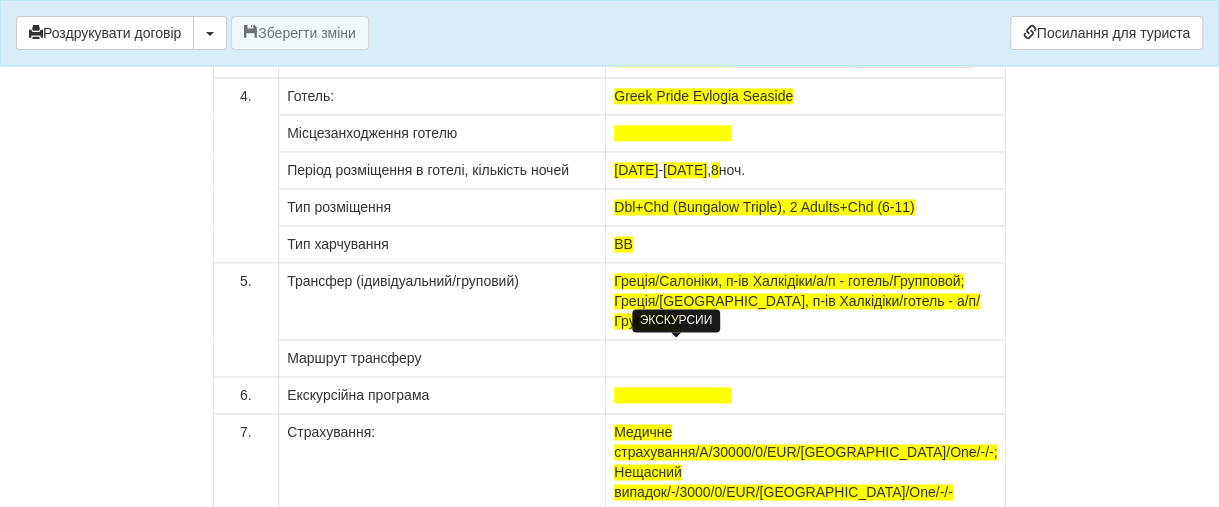 type 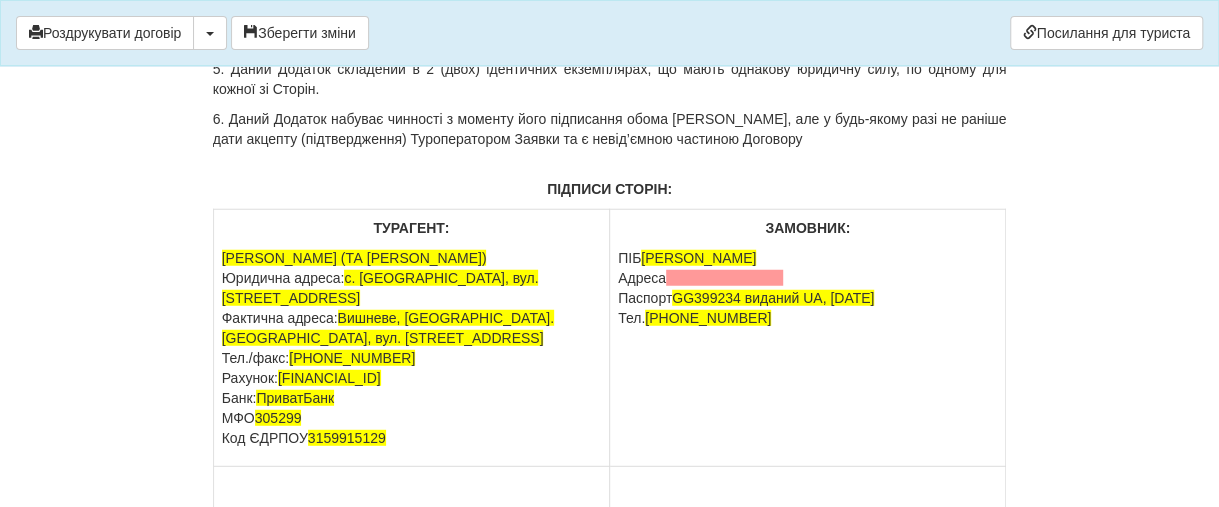 scroll, scrollTop: 17100, scrollLeft: 0, axis: vertical 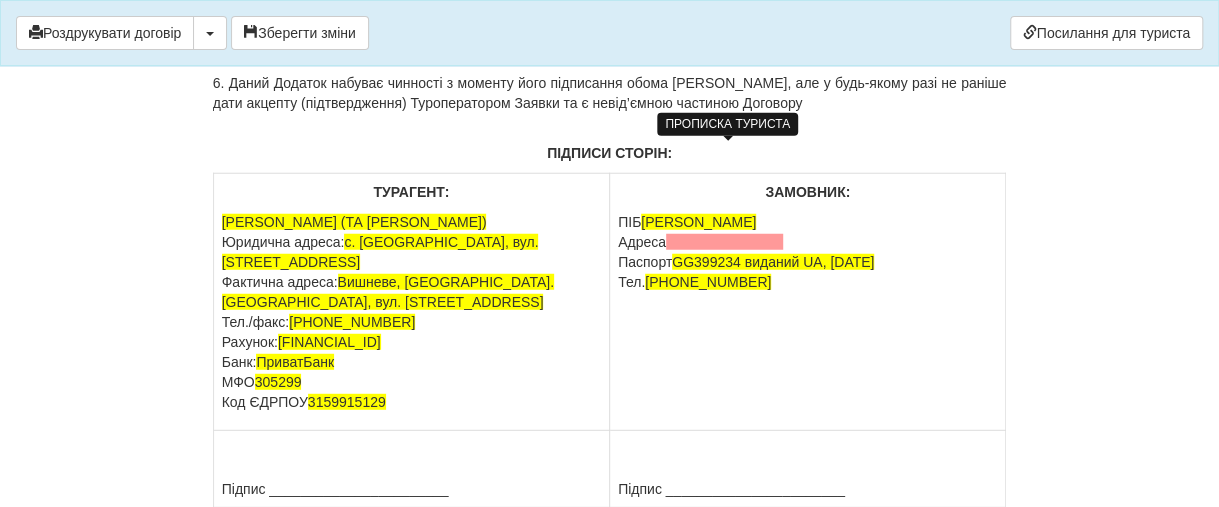 click at bounding box center [724, 242] 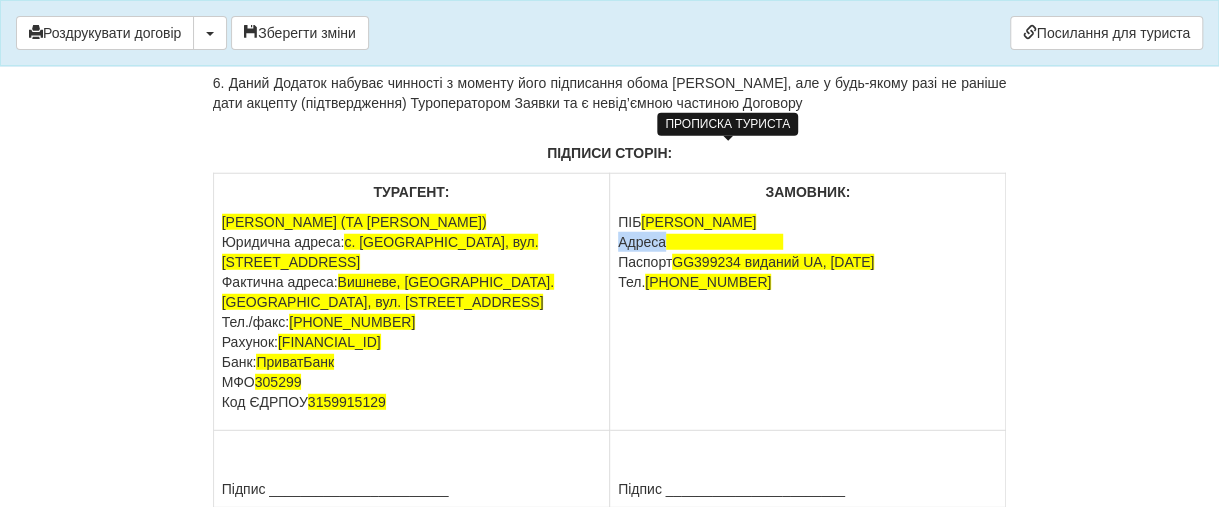 click at bounding box center (724, 242) 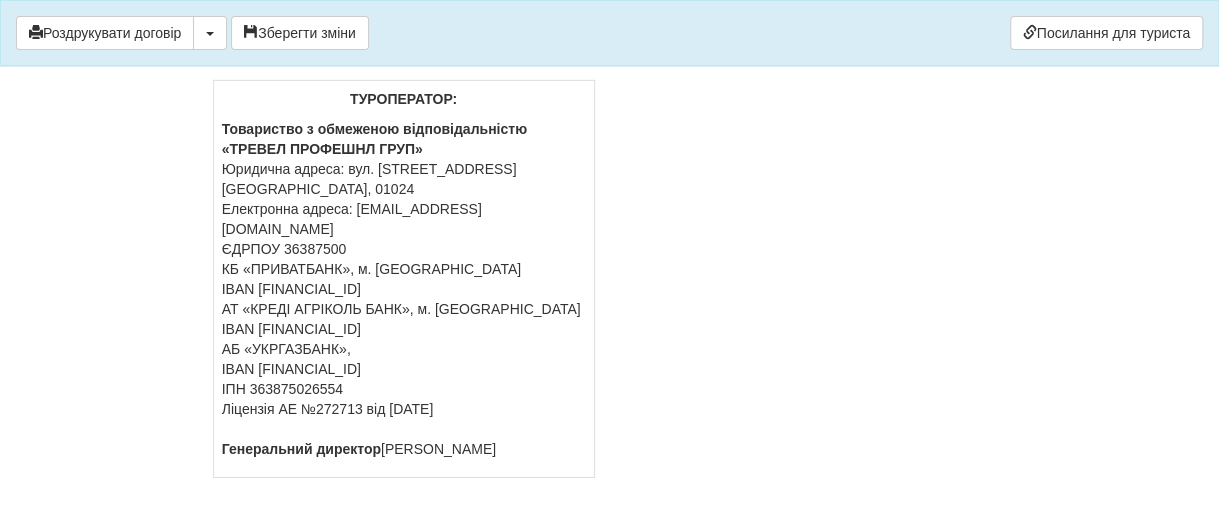scroll, scrollTop: 17600, scrollLeft: 0, axis: vertical 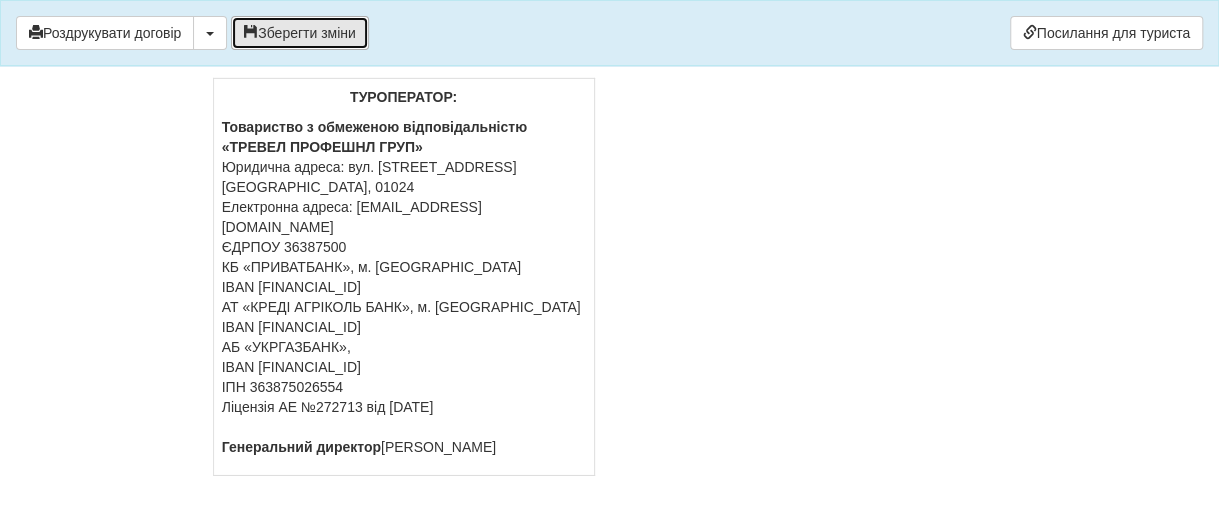 click on "Зберегти зміни" at bounding box center [300, 33] 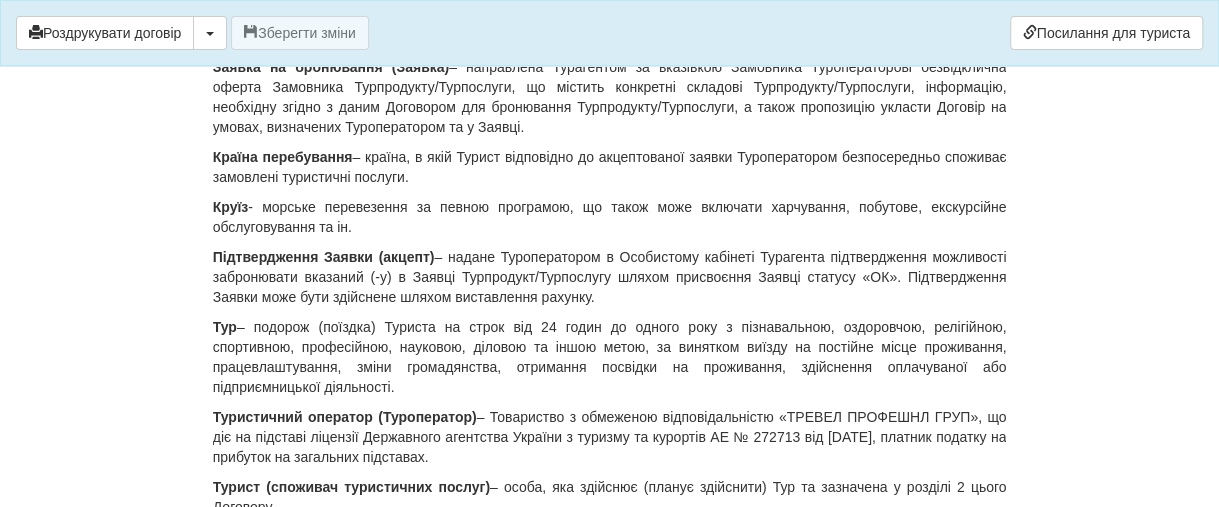 scroll, scrollTop: 100, scrollLeft: 0, axis: vertical 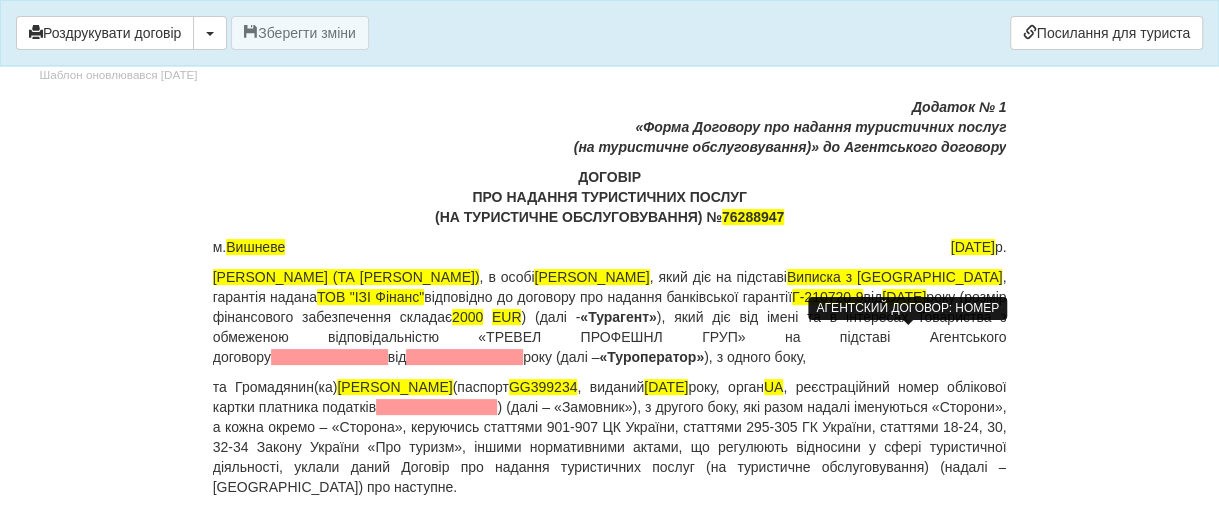 click at bounding box center [329, 357] 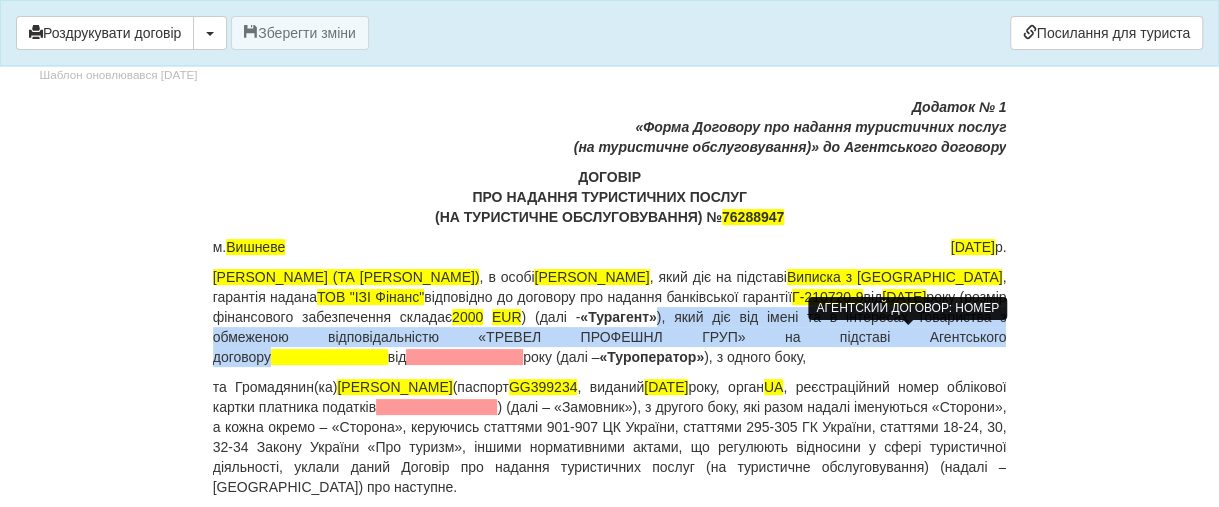 click at bounding box center [329, 357] 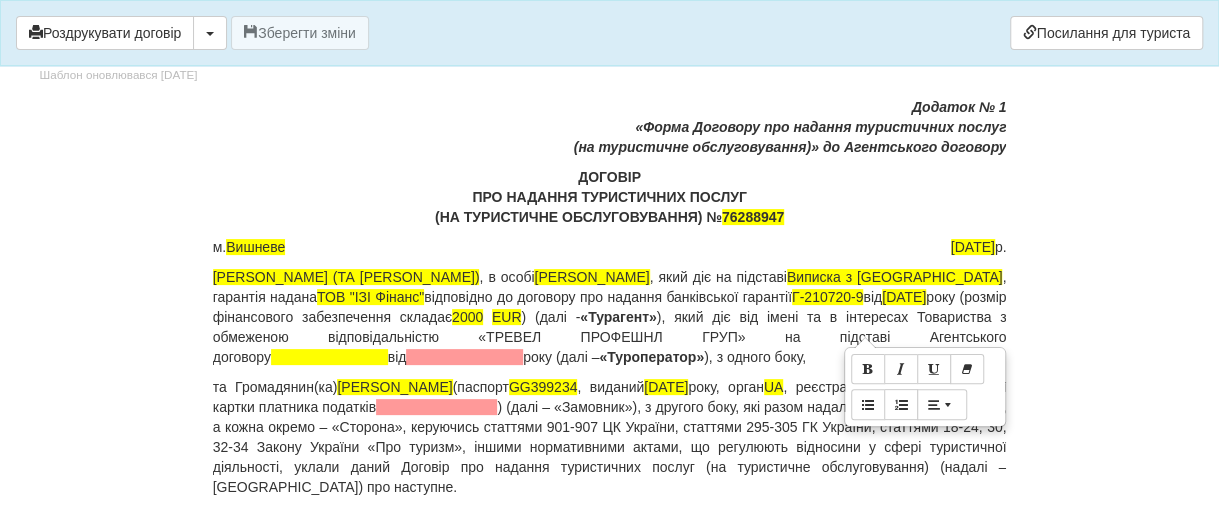 click on "[PERSON_NAME] ФОП (ТА [PERSON_NAME]) , в особі  [PERSON_NAME][GEOGRAPHIC_DATA] , який діє на підставі  Виписка з [GEOGRAPHIC_DATA] ,
гарантія надана  ТОВ "ІЗІ Фінанс"  відповідно до договору про надання банківської гарантії  Г-210720-9  від  [DATE] (розмір фінансового забезпечення складає  2000   EUR ) (далі -  «Турагент» ),
який діє від імені та в інтересах Товариства з обмеженою відповідальністю «ТРЕВЕЛ ПРОФЕШНЛ ГРУП» на підставі Агентського договору                                  від                                  року (далі –  «Туроператор»" at bounding box center (610, 317) 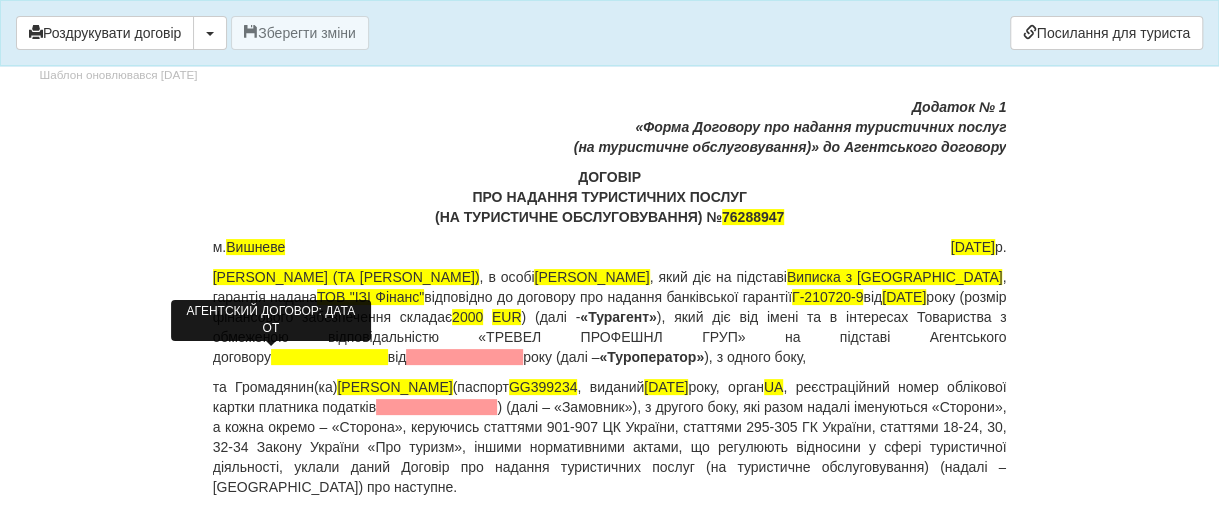 click at bounding box center (464, 357) 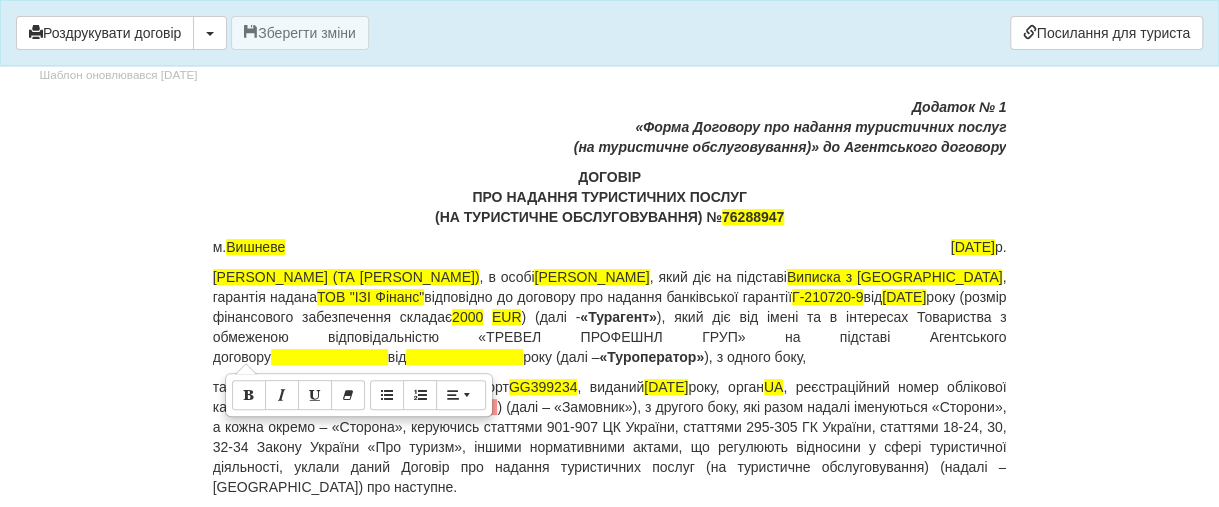 click on "×
Деякі поля не заповнено
Ми підсвітили  порожні поля  червоним кольором.                Ви можете відредагувати текст і внести відсутні дані прямо у цьому вікні.
Для автоматичного заповнення договору:
Необхідно додати агентський договір з оператором TPG
Роздрукувати договір
Скачати PDF" at bounding box center [610, 9002] 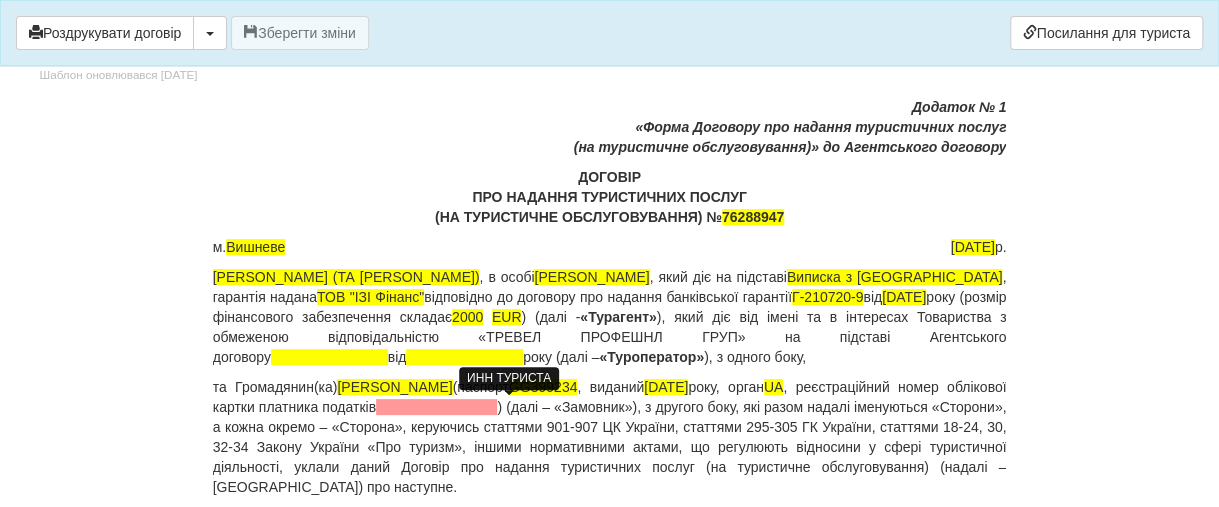 click at bounding box center (436, 407) 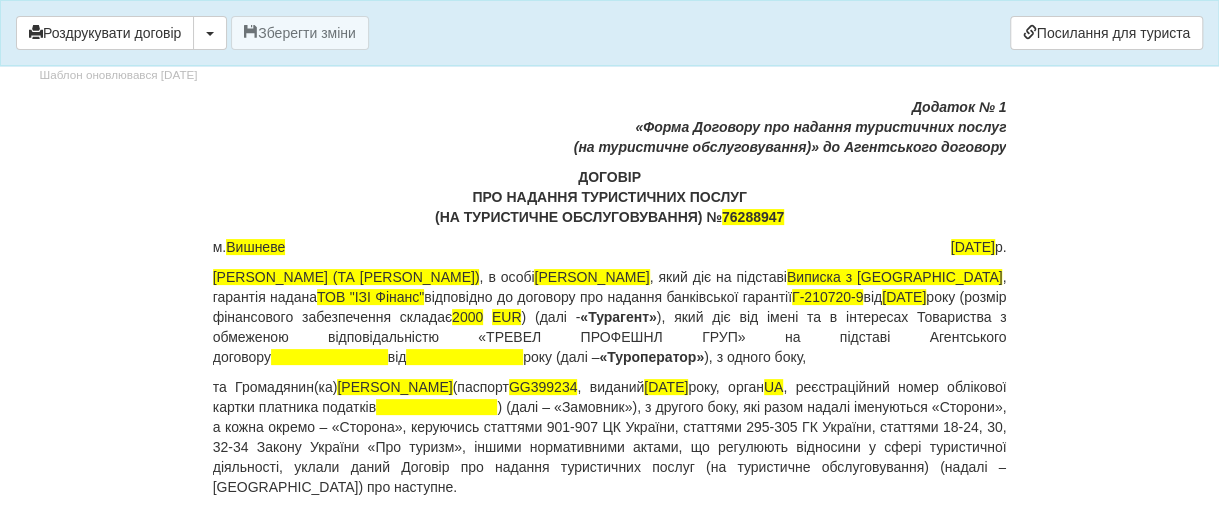 click on "×
Деякі поля не заповнено
Ми підсвітили  порожні поля  червоним кольором.                Ви можете відредагувати текст і внести відсутні дані прямо у цьому вікні.
Для автоматичного заповнення договору:
Необхідно додати агентський договір з оператором TPG
Роздрукувати договір
Скачати PDF" at bounding box center [610, 9002] 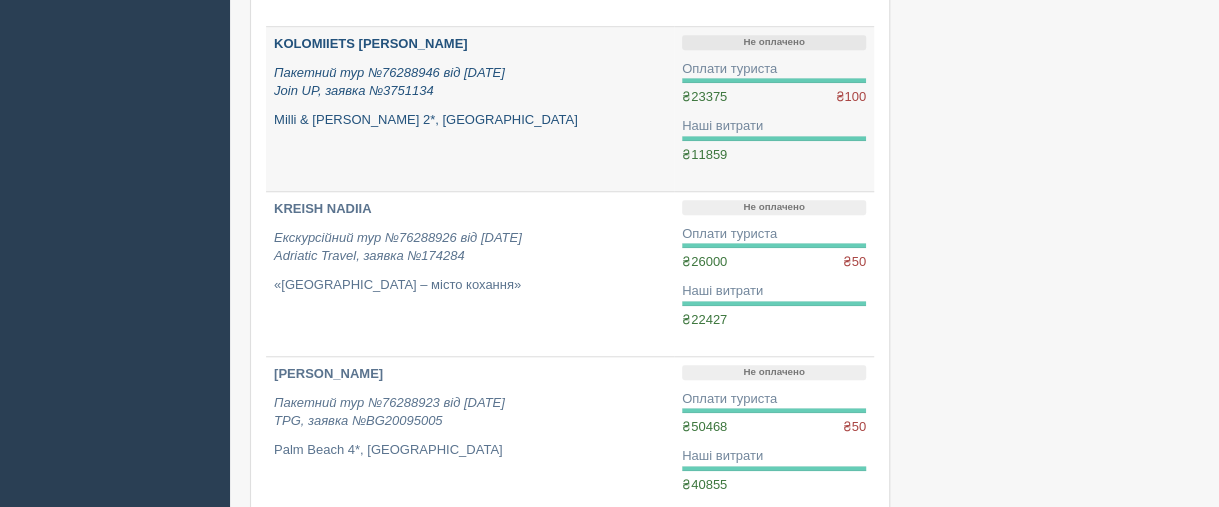scroll, scrollTop: 700, scrollLeft: 0, axis: vertical 